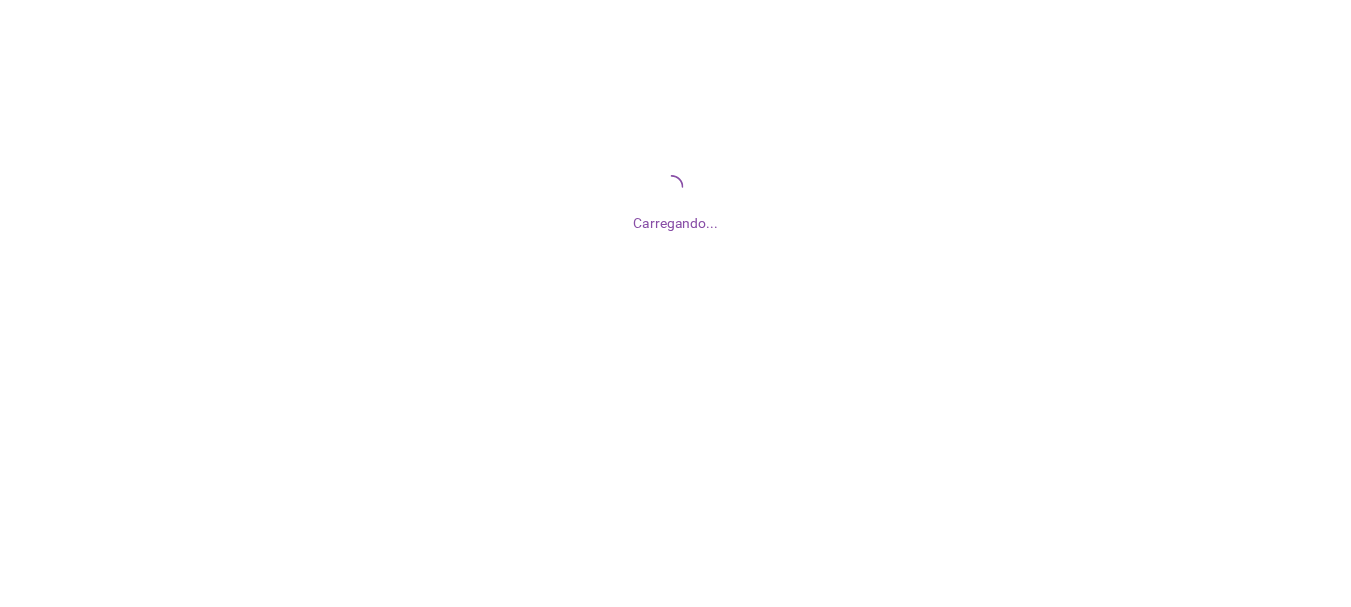scroll, scrollTop: 0, scrollLeft: 0, axis: both 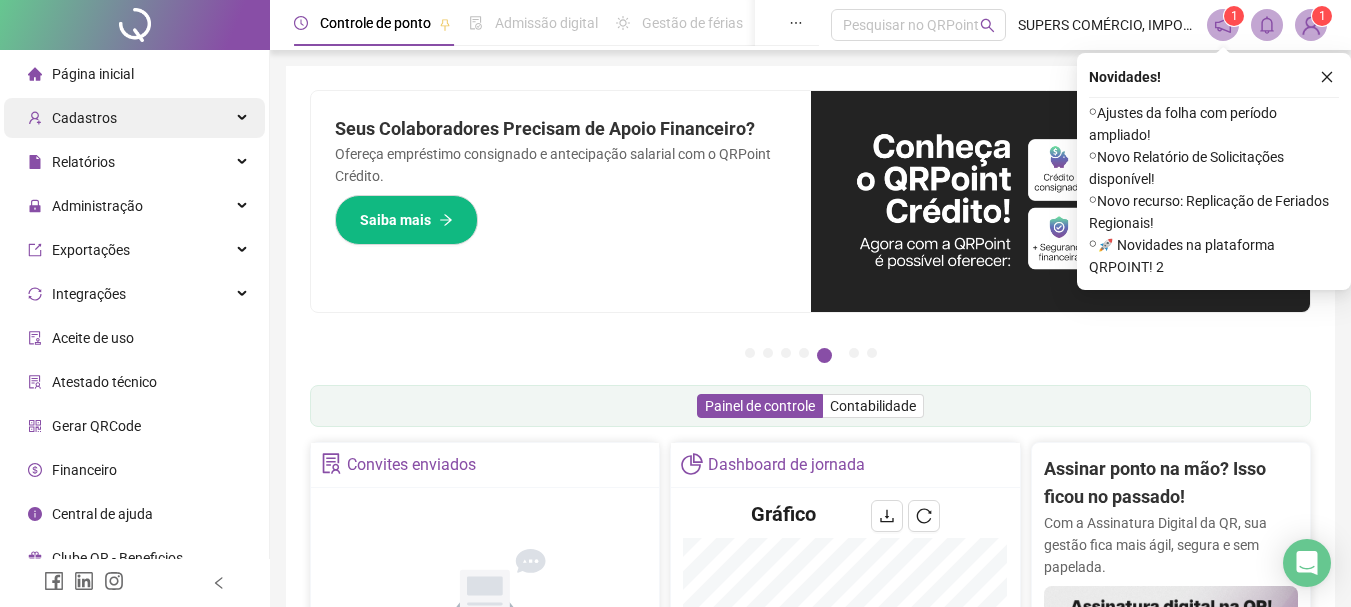 click on "Cadastros" at bounding box center (134, 118) 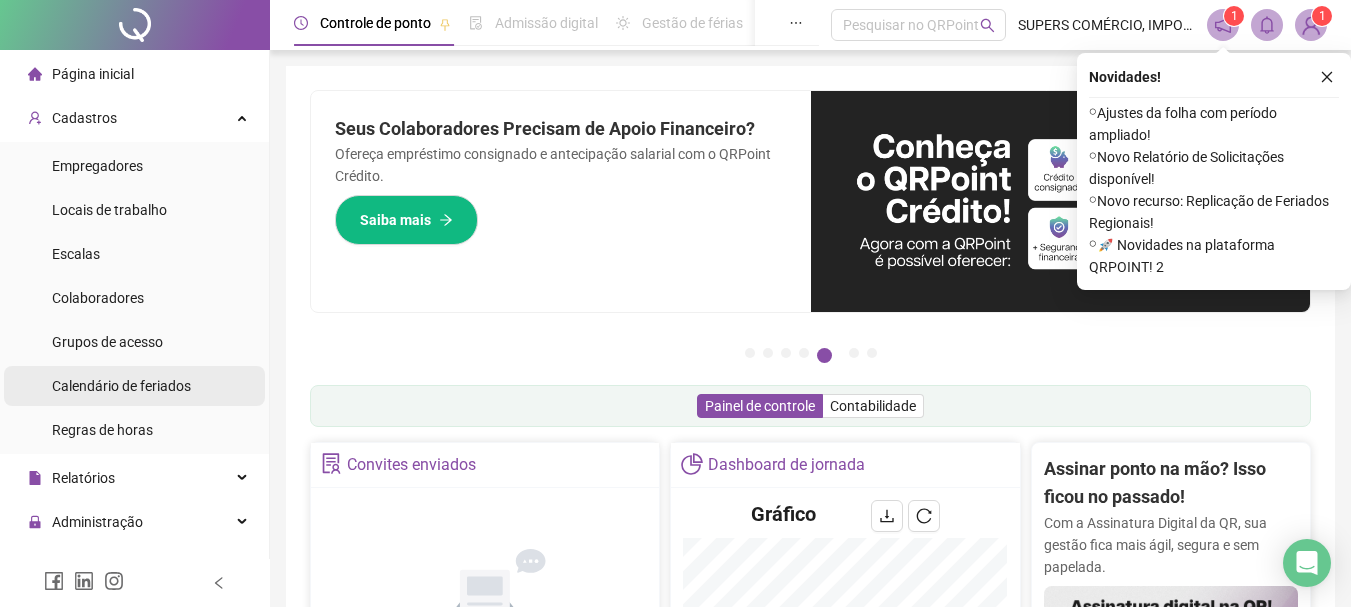 click on "Calendário de feriados" at bounding box center (121, 386) 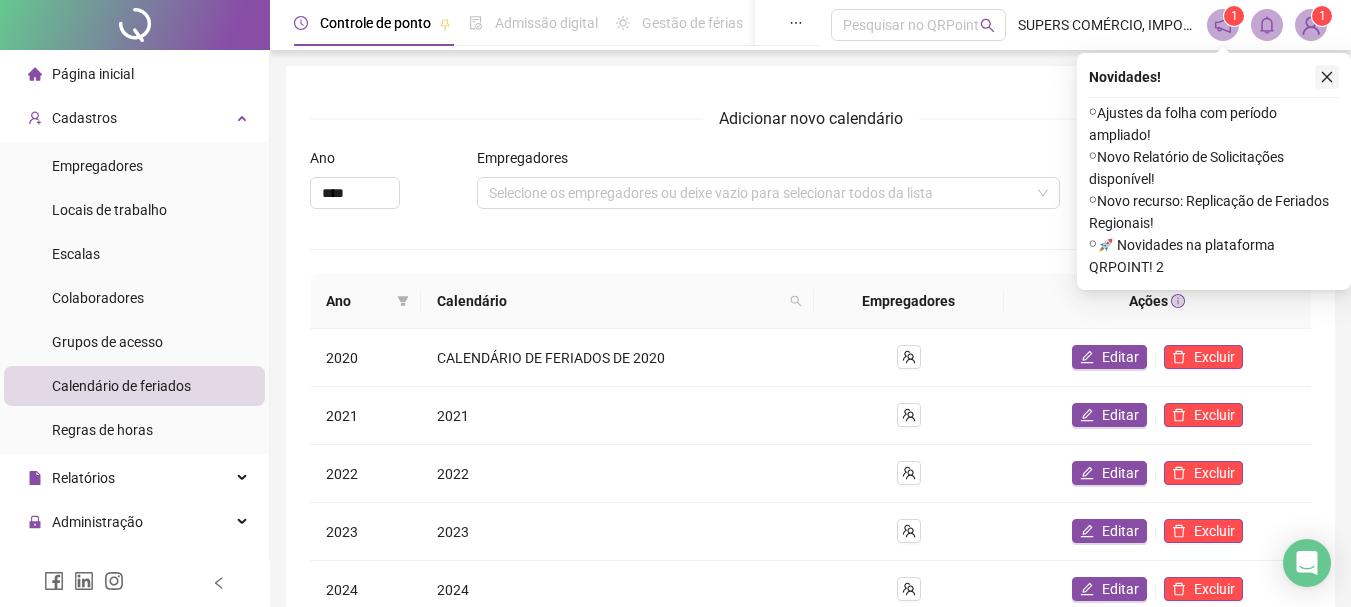 click 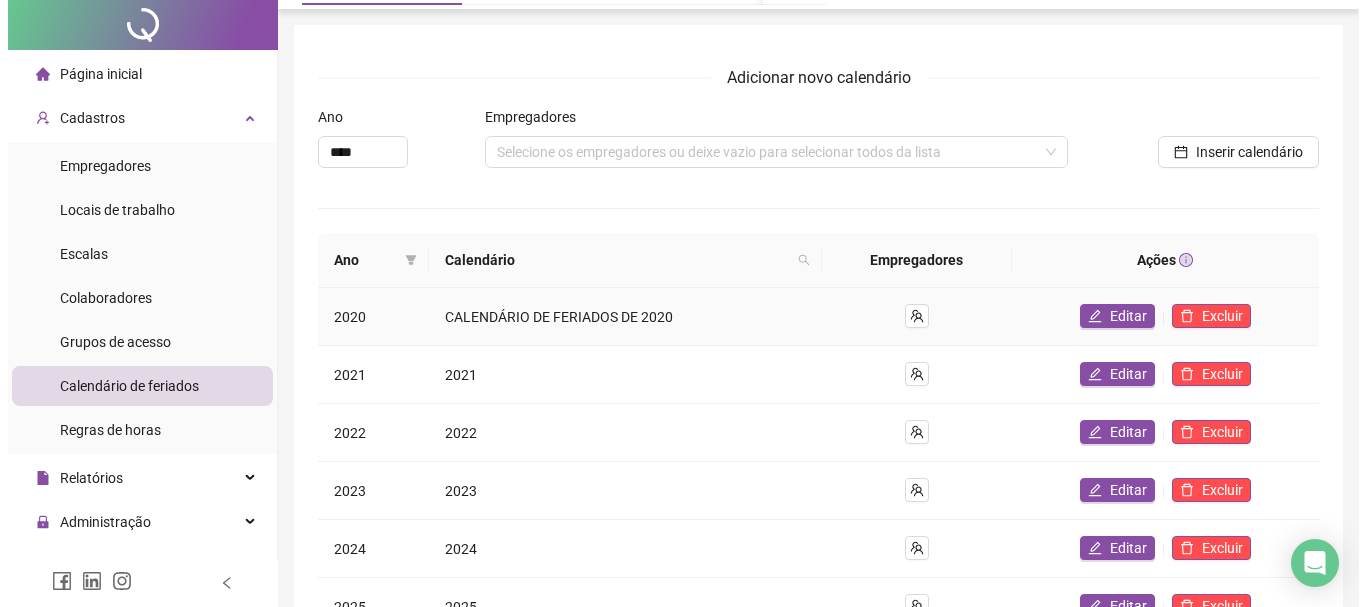scroll, scrollTop: 244, scrollLeft: 0, axis: vertical 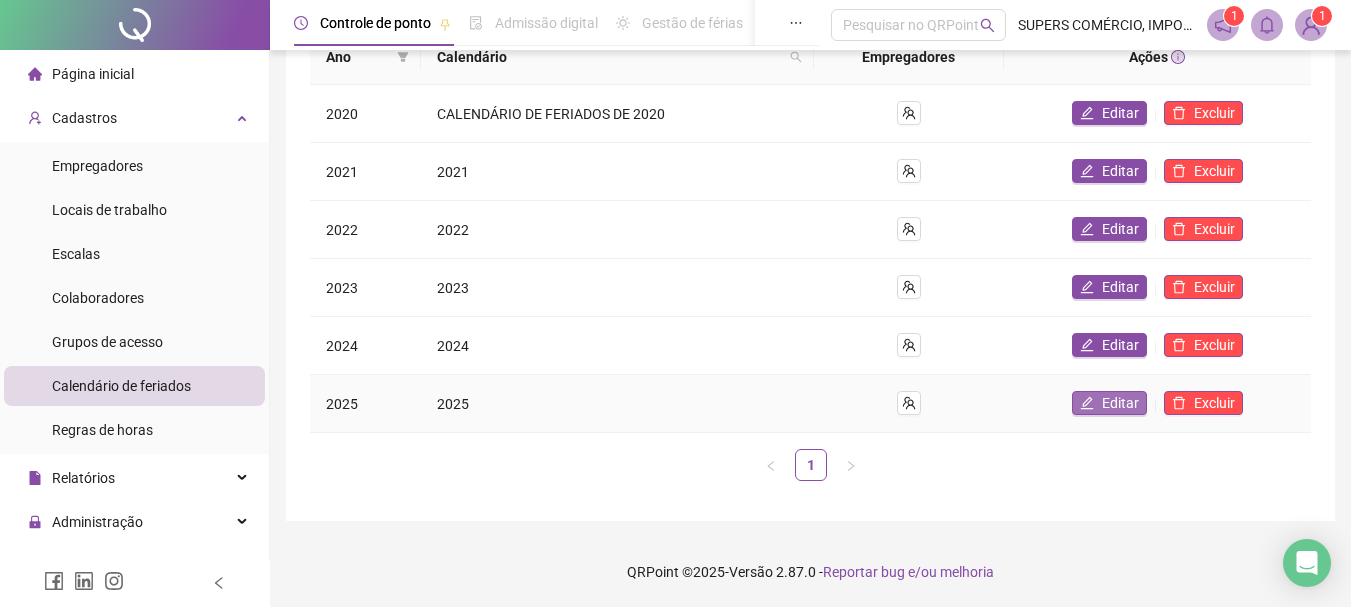 click on "Editar" at bounding box center [1120, 403] 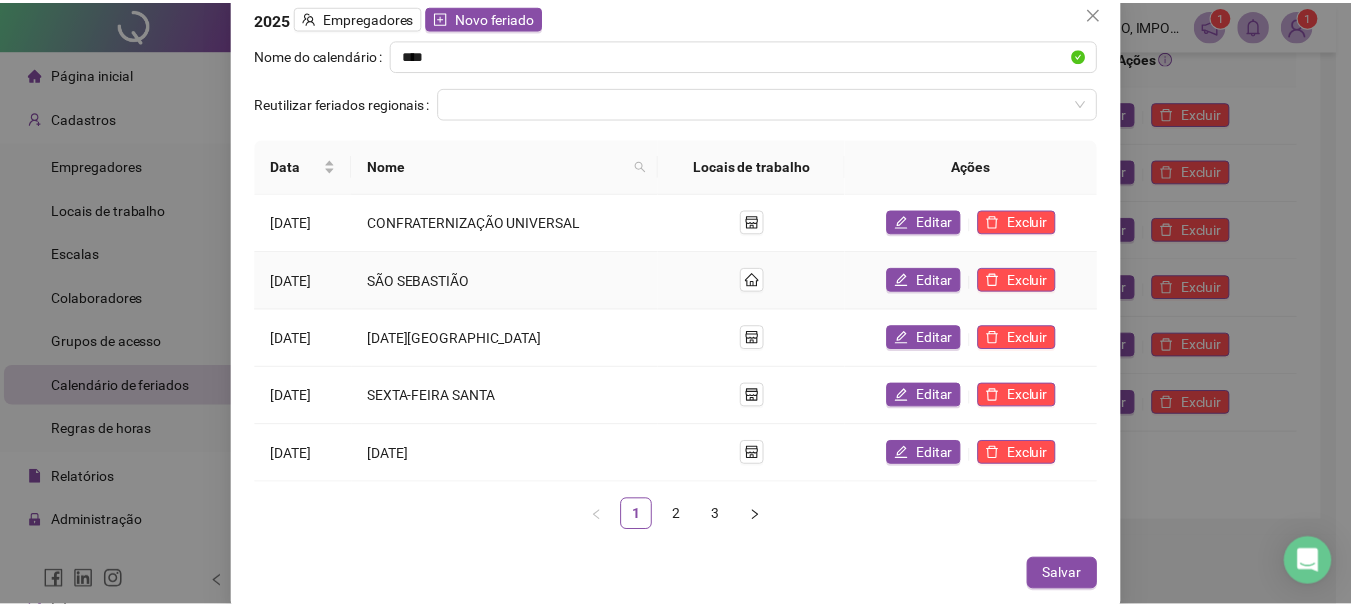 scroll, scrollTop: 19, scrollLeft: 0, axis: vertical 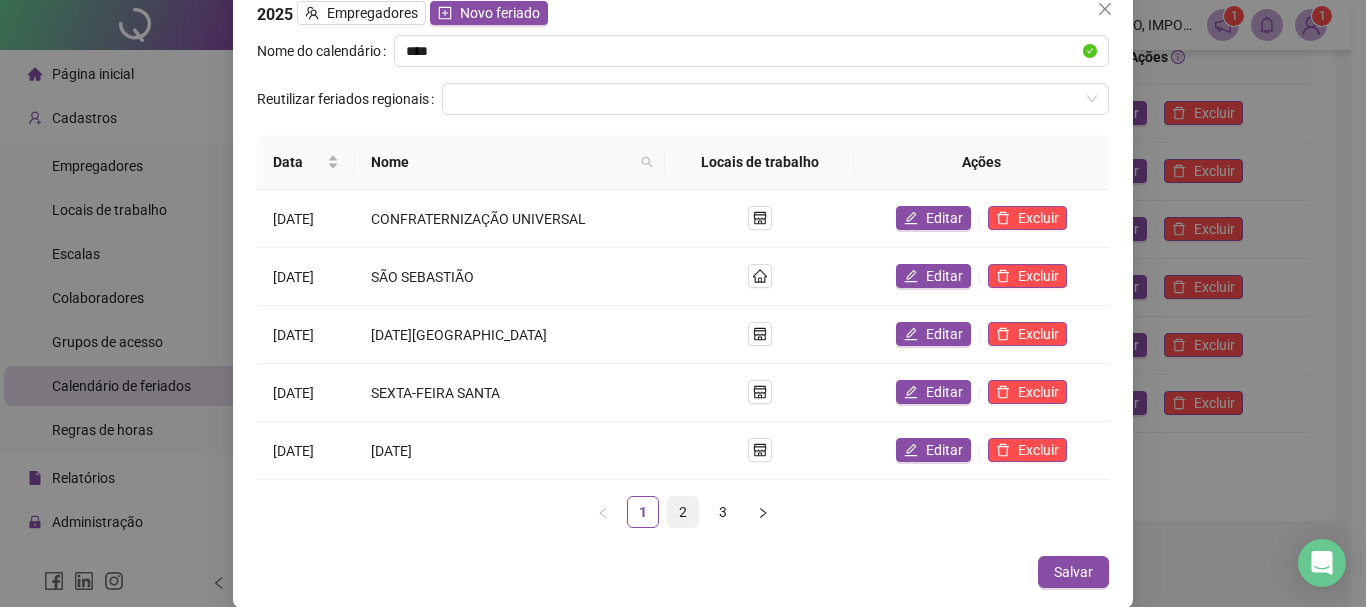 click on "2" at bounding box center (683, 512) 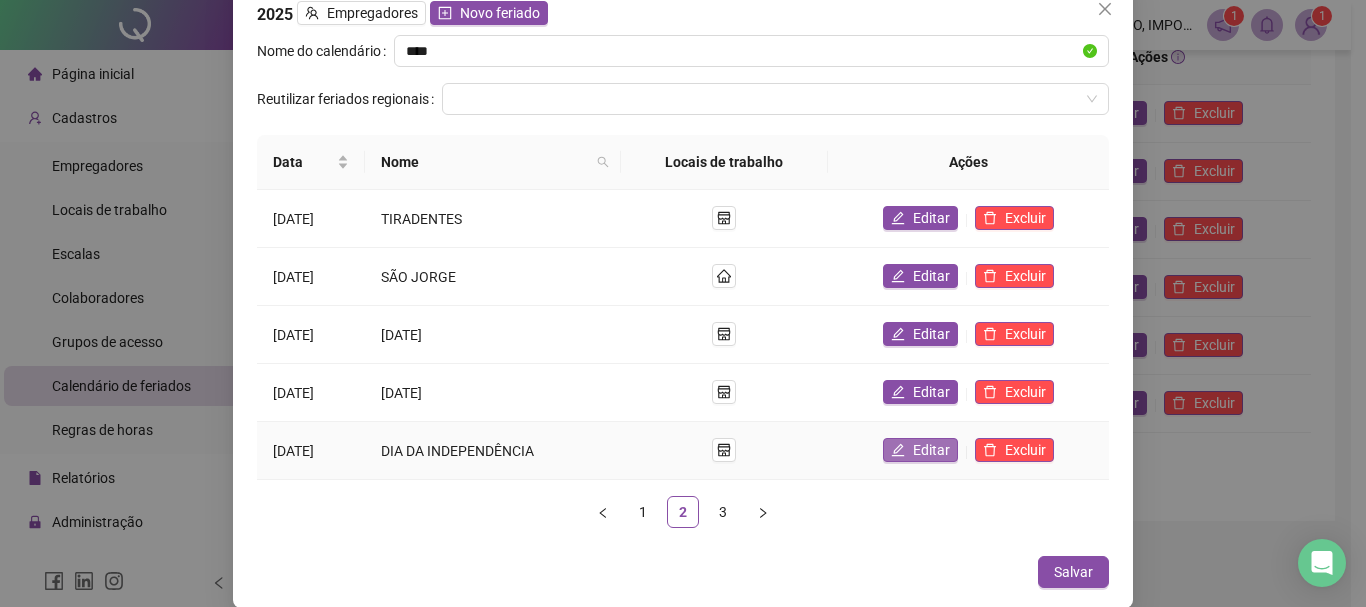 click 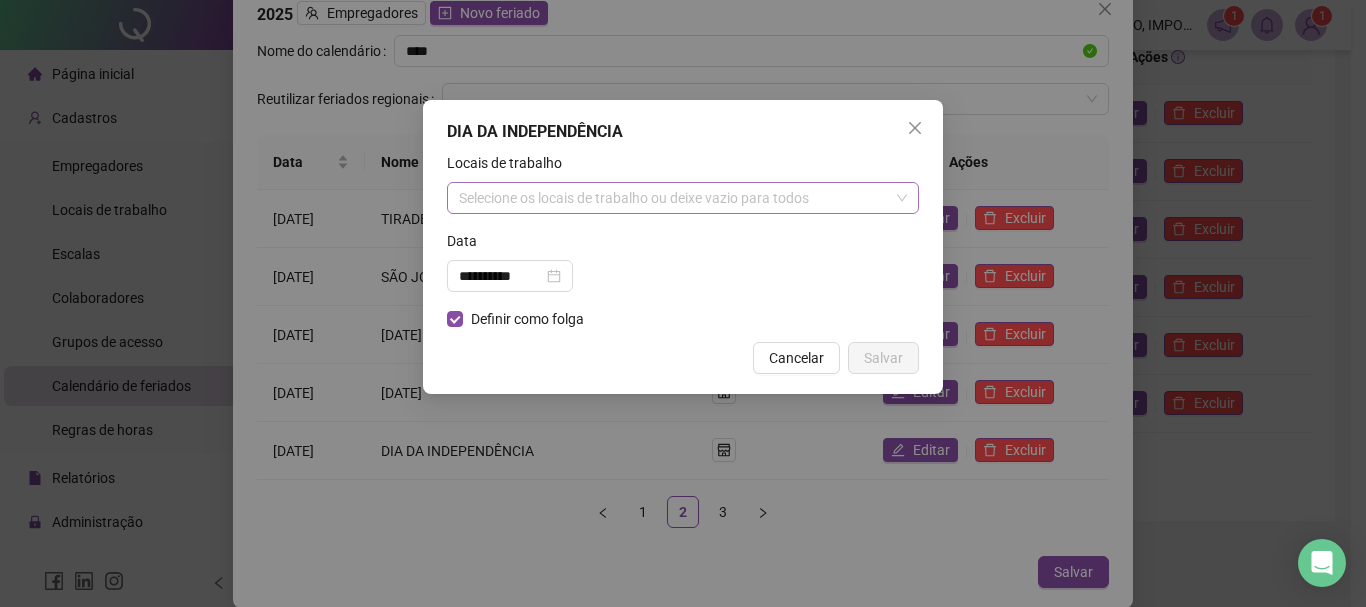 click at bounding box center (672, 198) 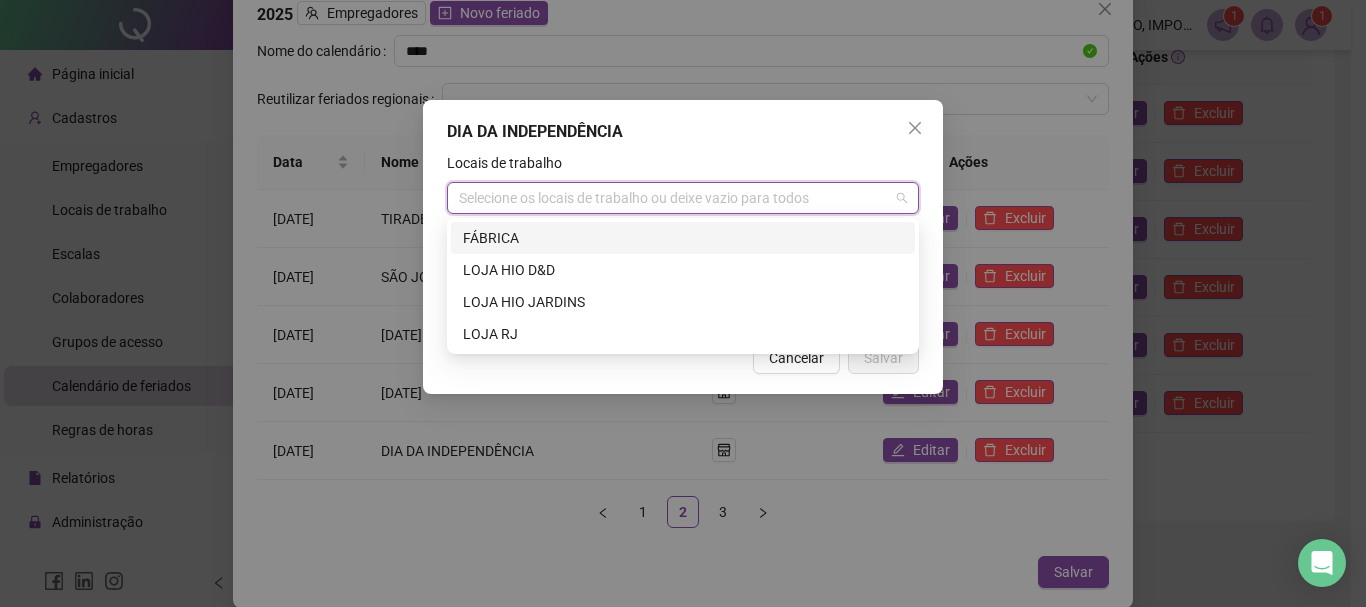 click on "FÁBRICA" at bounding box center [683, 238] 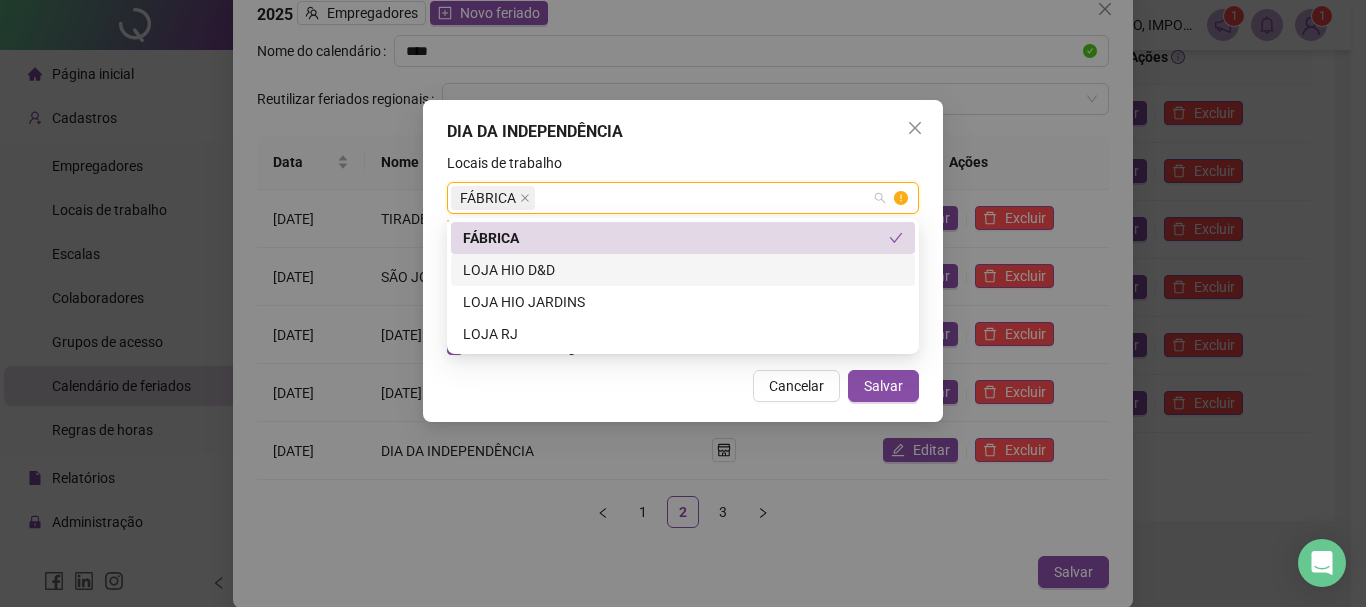 click on "LOJA HIO D&D" at bounding box center (683, 270) 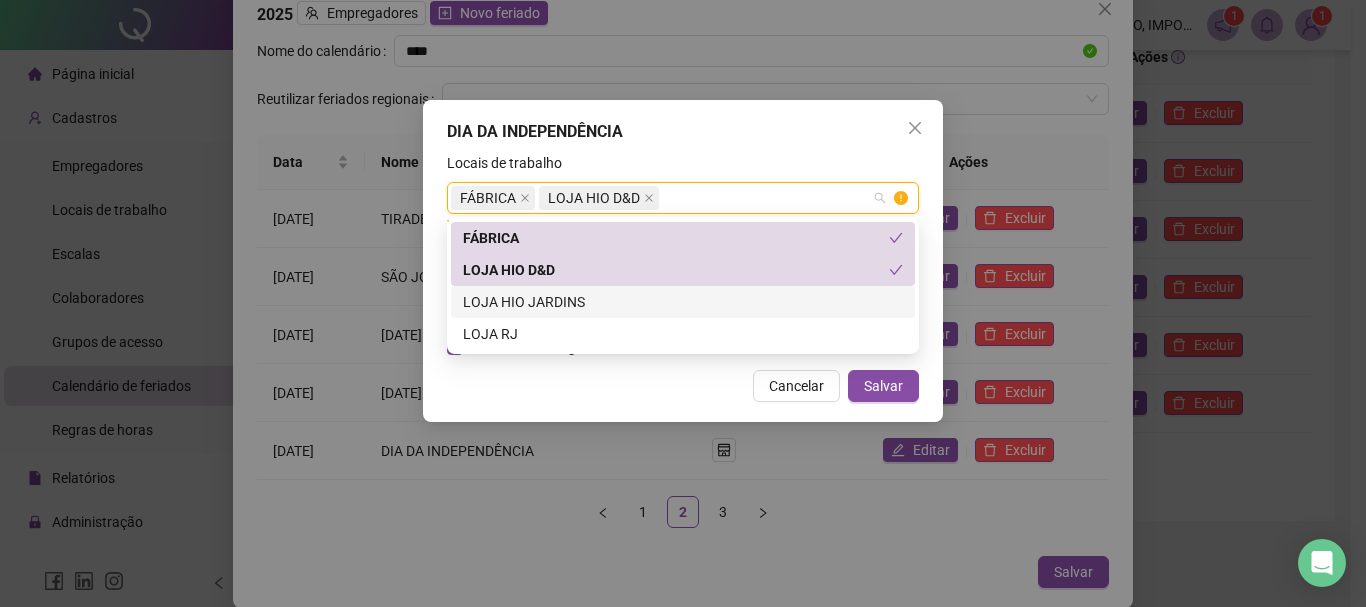 click on "LOJA HIO JARDINS" at bounding box center (683, 302) 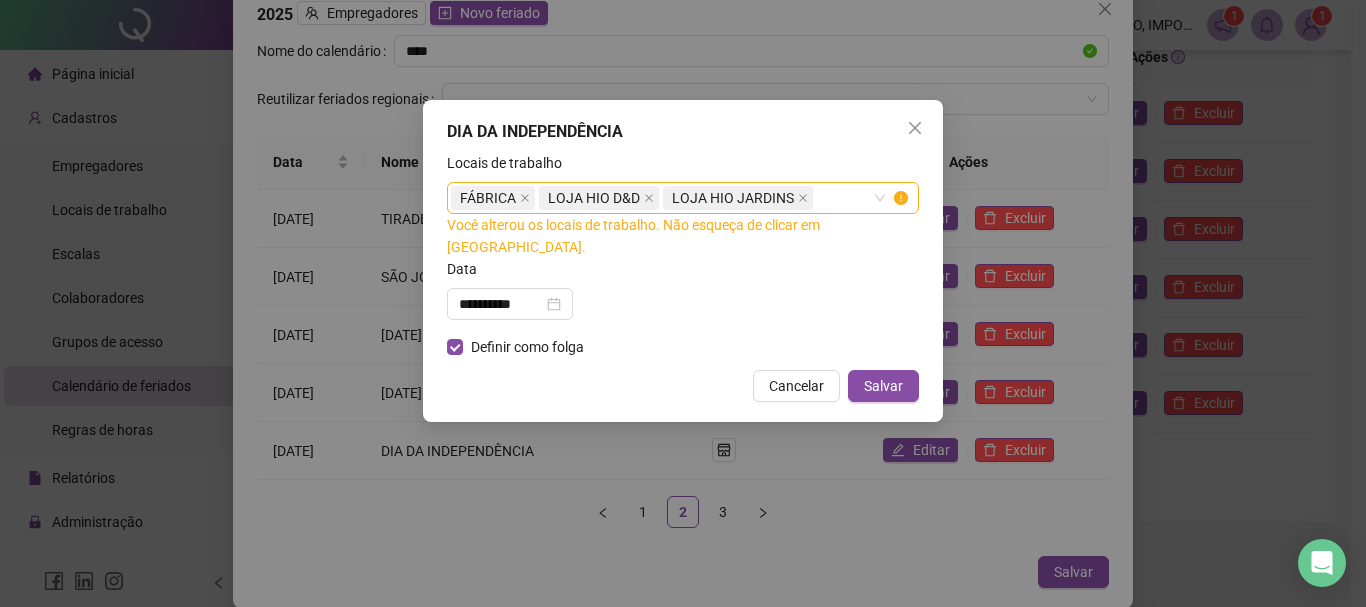 click on "**********" at bounding box center (683, 261) 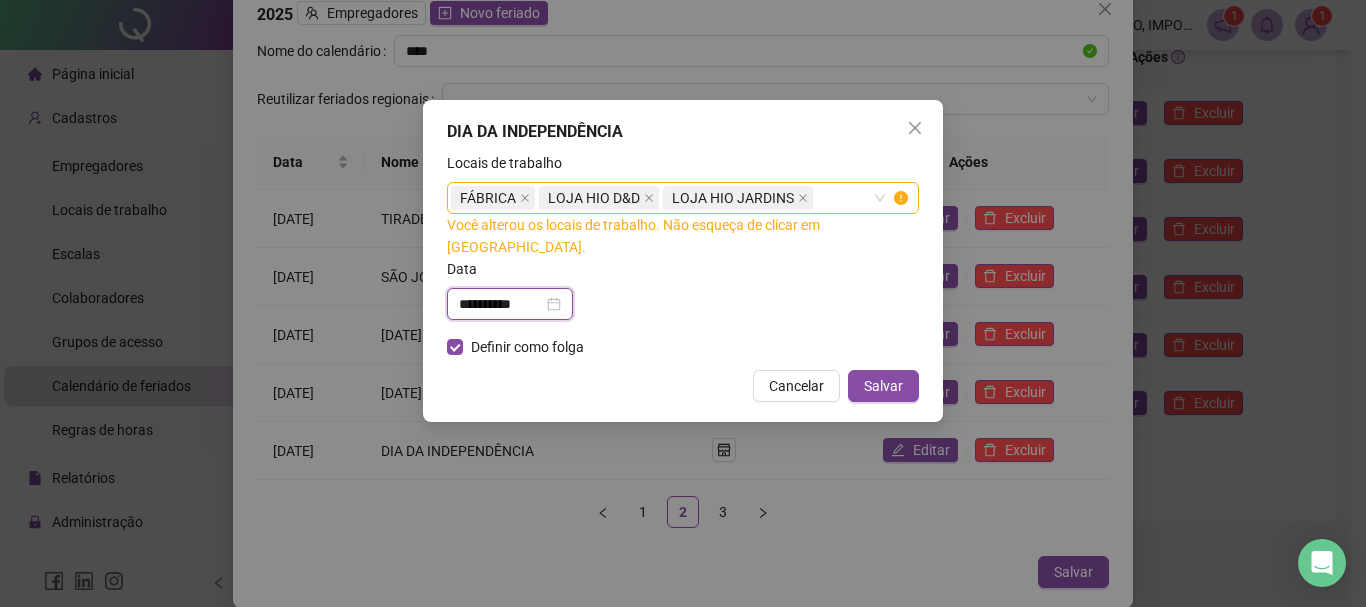 click on "**********" at bounding box center (501, 304) 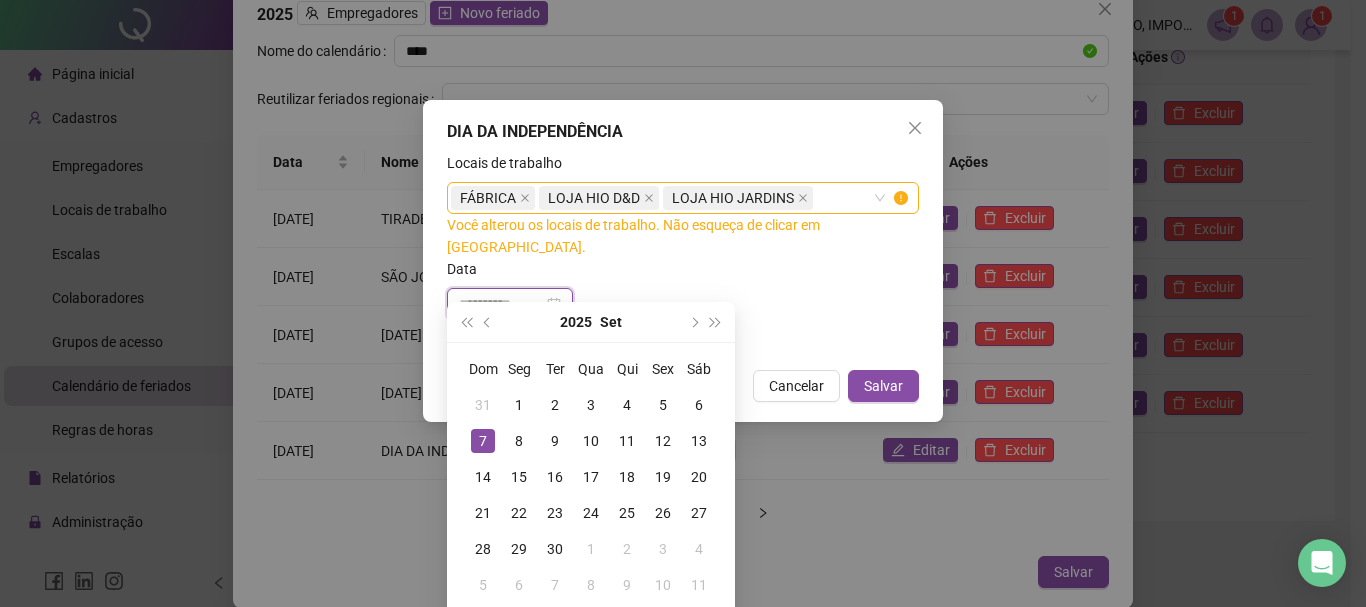 type on "**********" 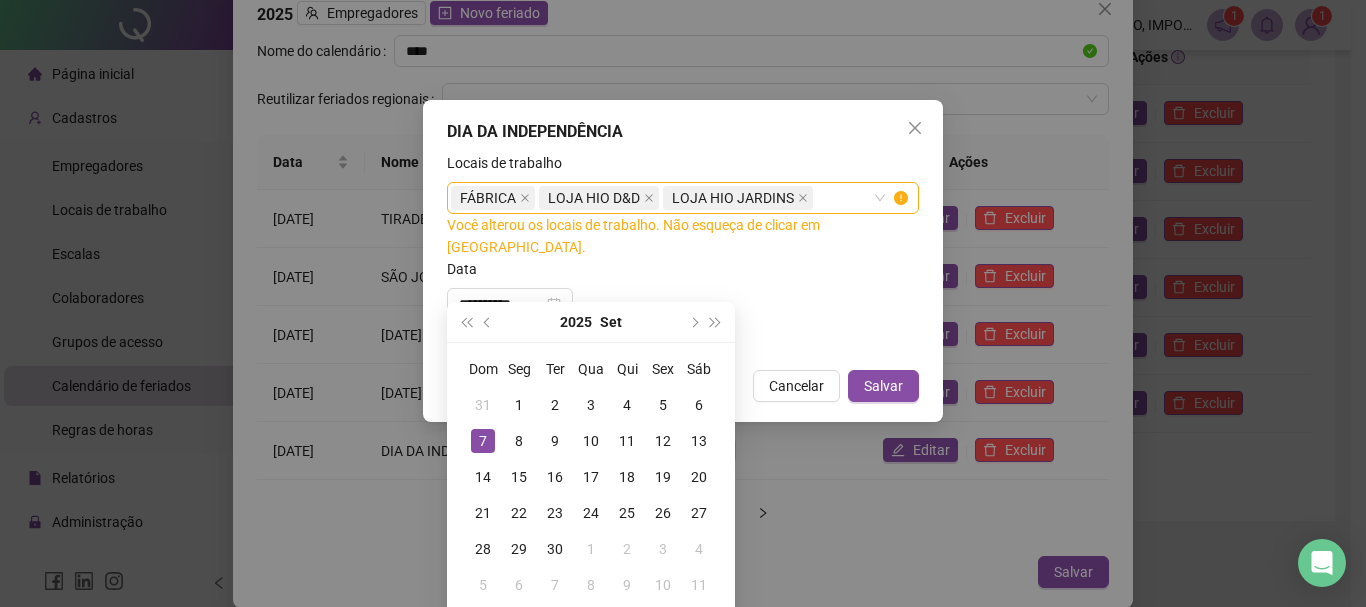 click on "**********" at bounding box center [683, 297] 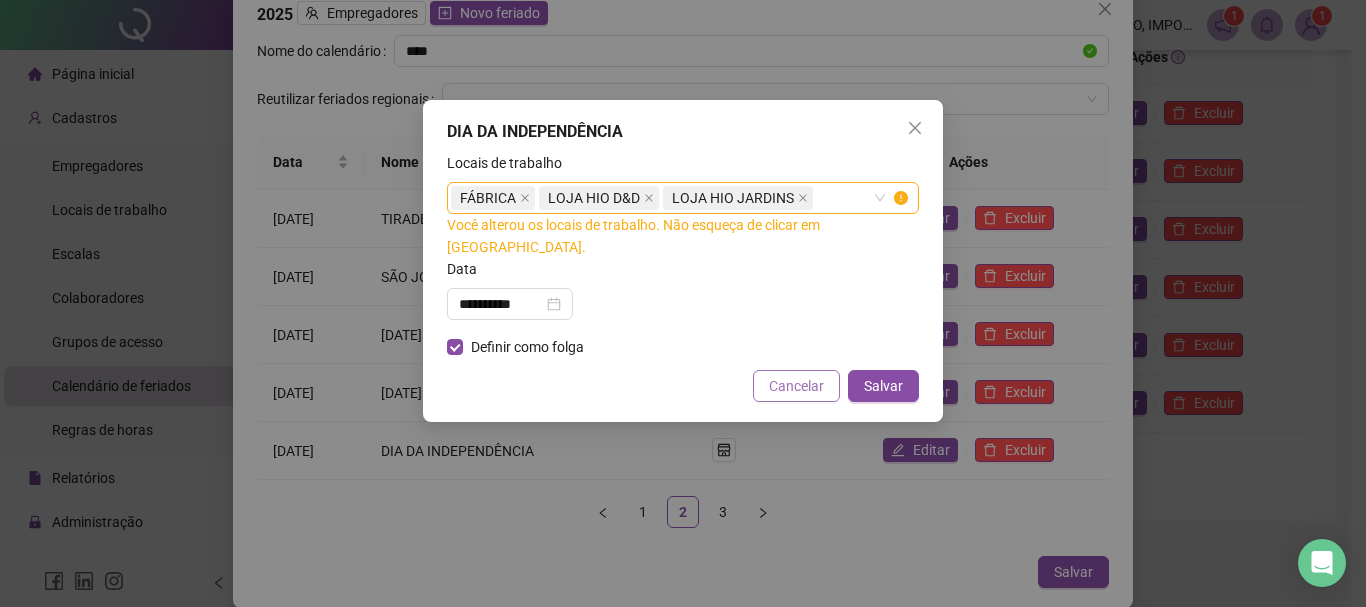 click on "Cancelar" at bounding box center (796, 386) 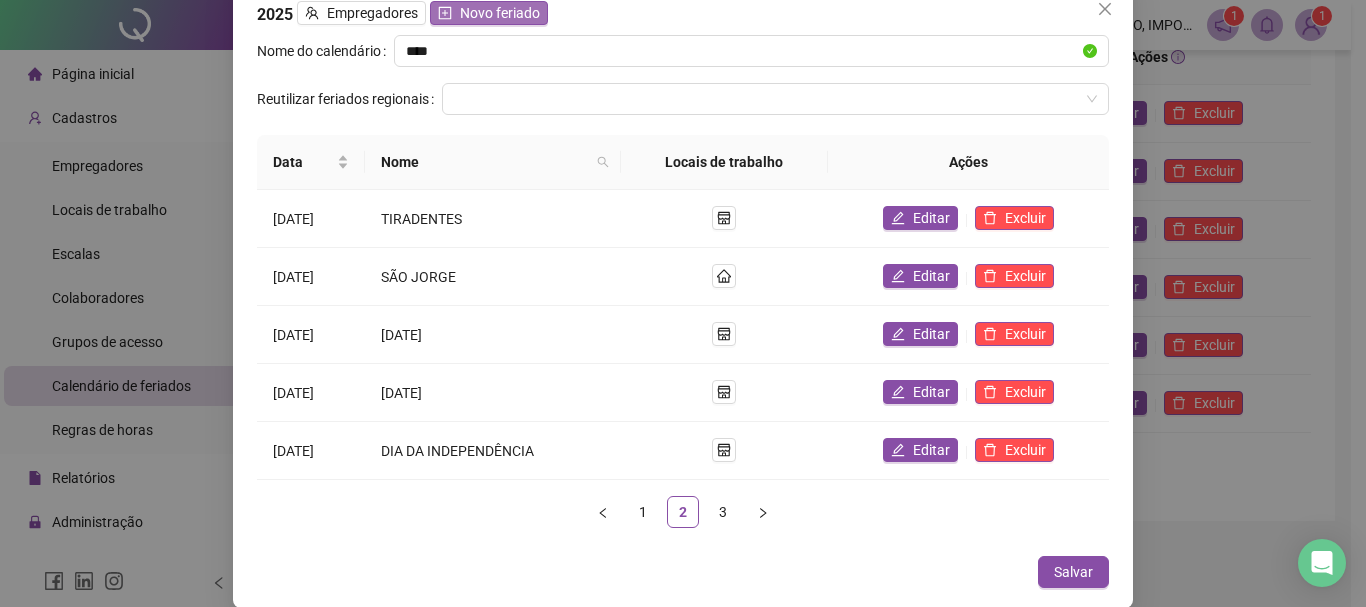 click on "Novo feriado" at bounding box center [500, 13] 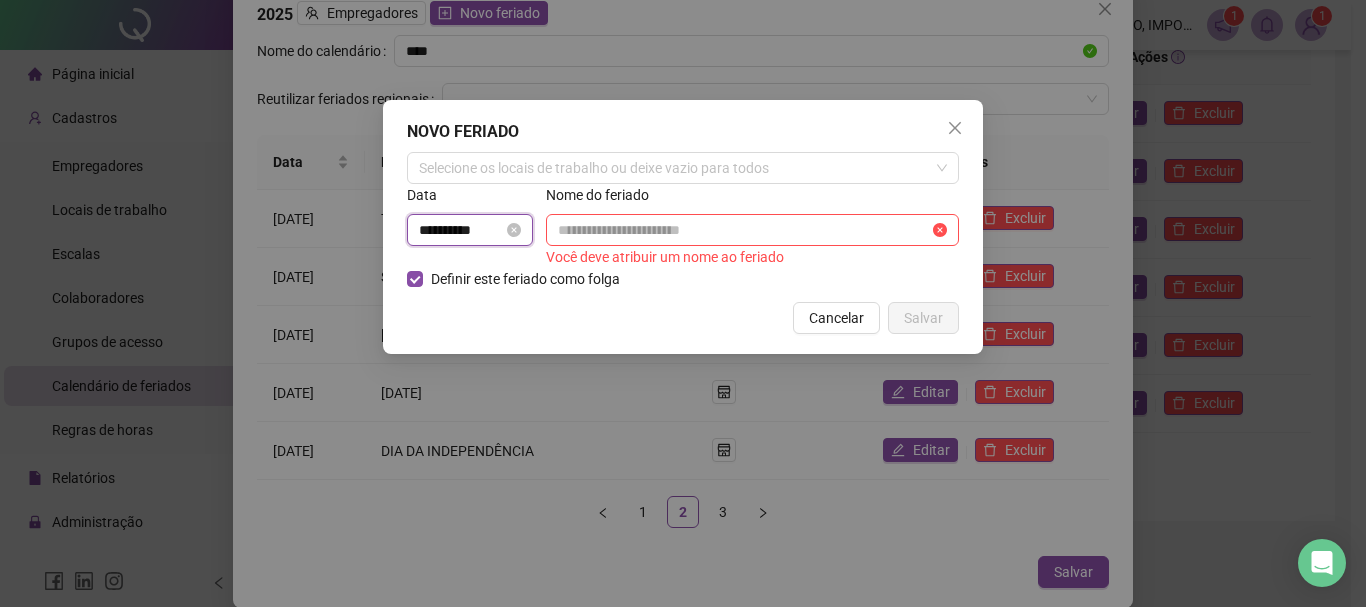 click on "**********" at bounding box center [461, 230] 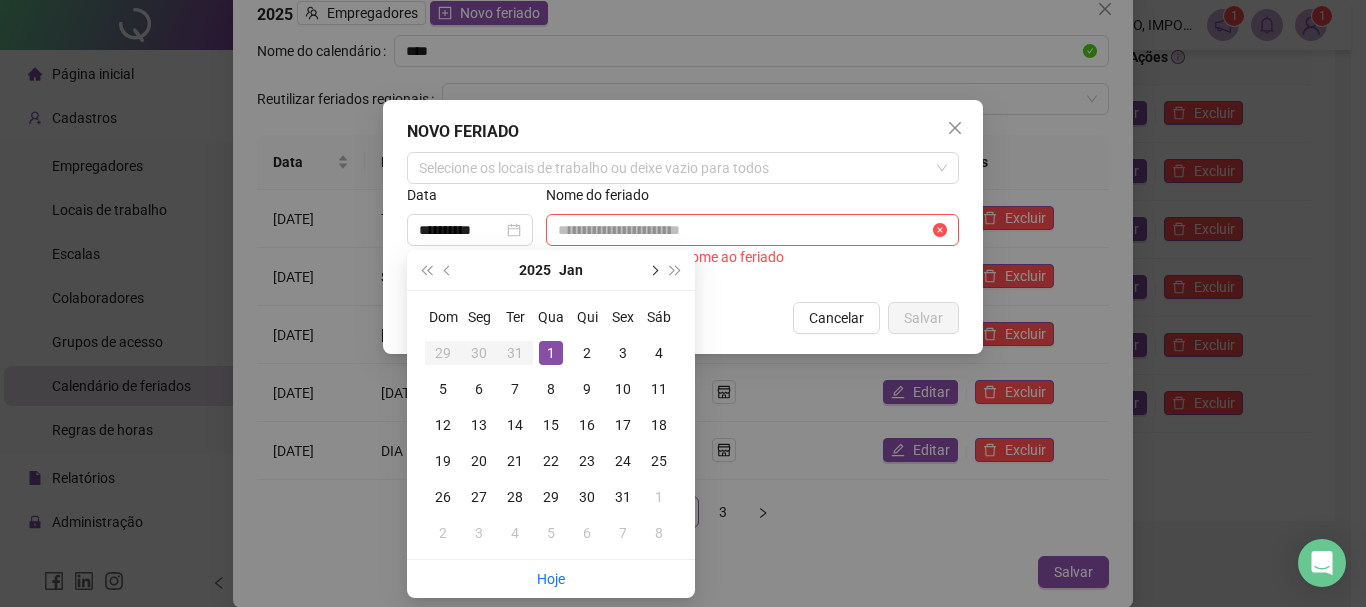 click at bounding box center (653, 270) 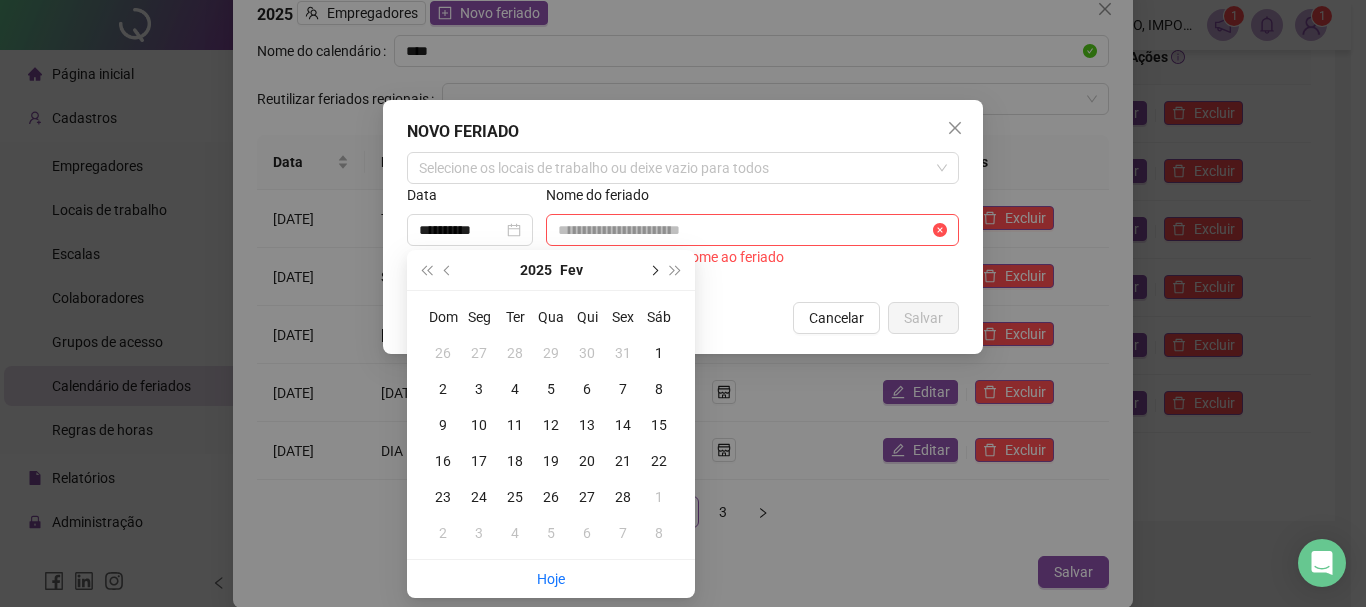 click at bounding box center [653, 270] 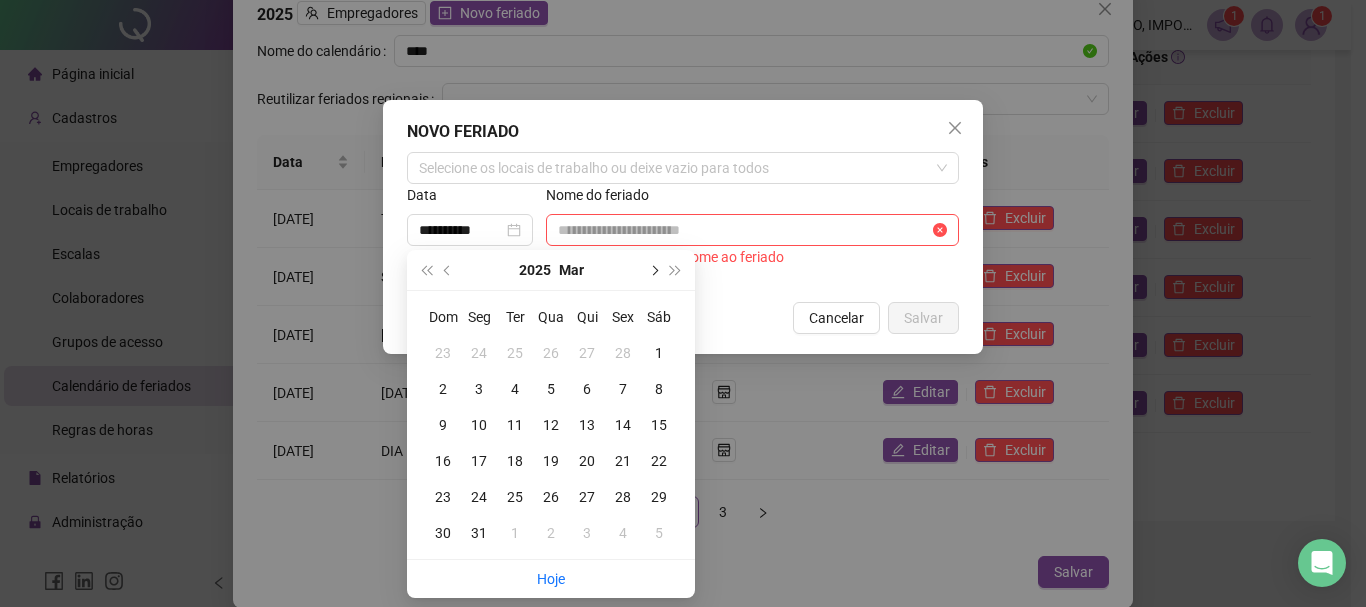 click at bounding box center (653, 270) 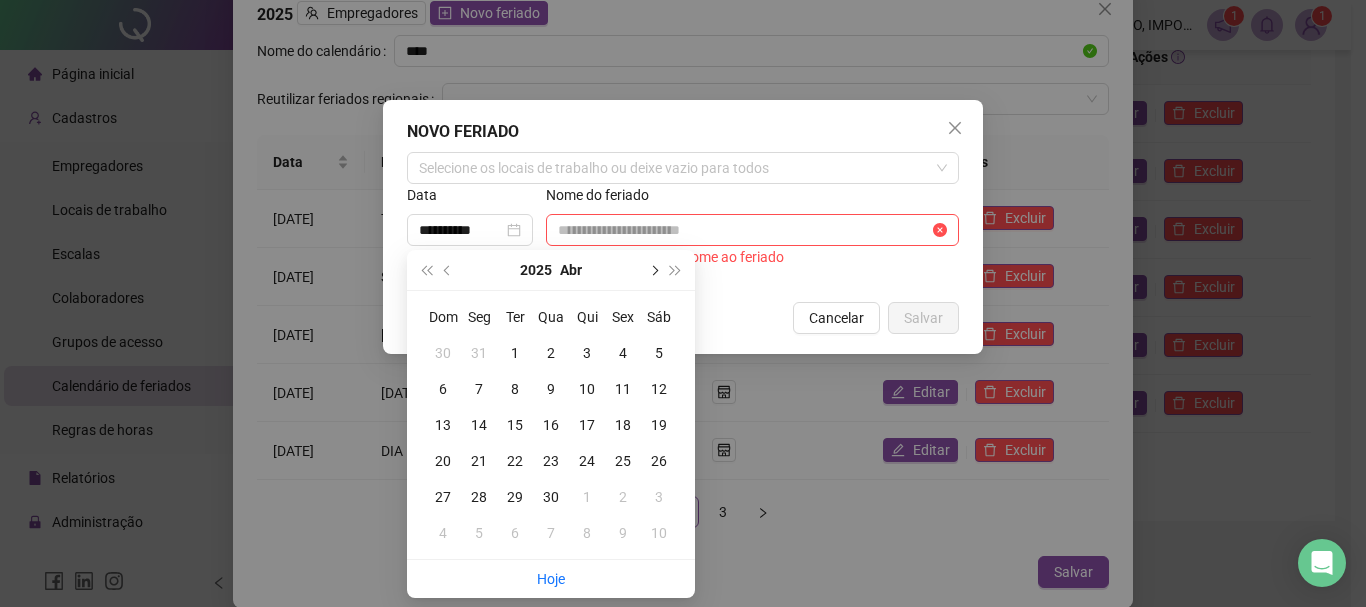 click at bounding box center (653, 270) 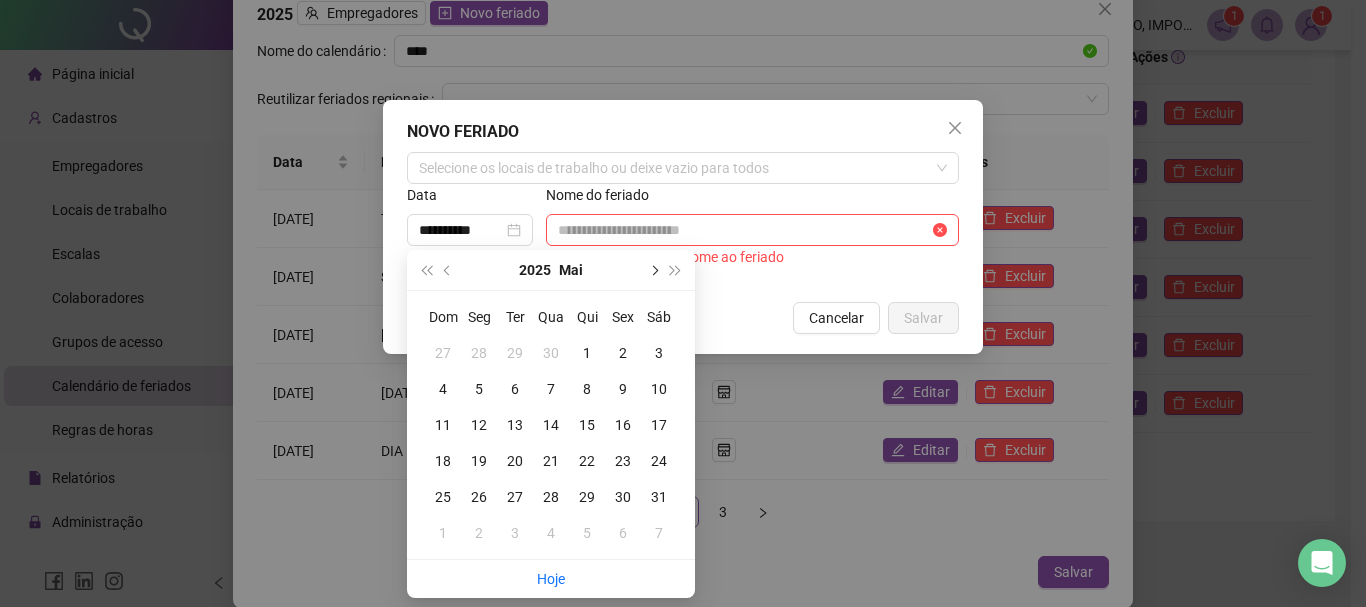 click at bounding box center (653, 270) 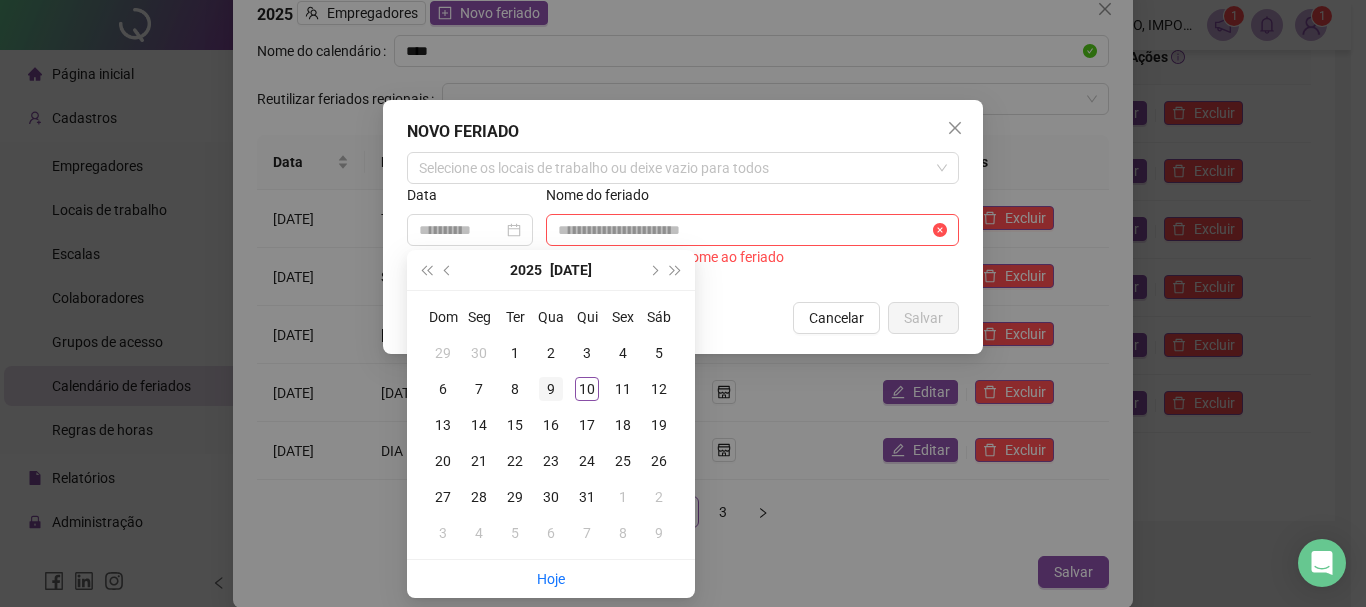 type on "**********" 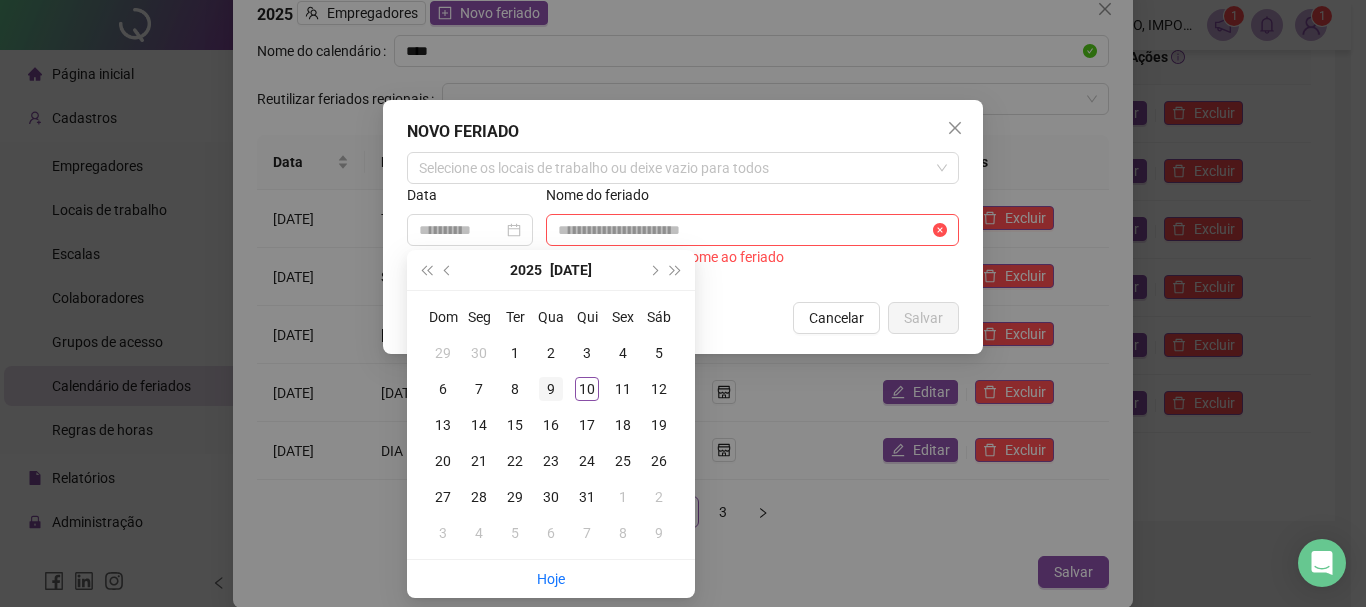 click on "9" at bounding box center [551, 389] 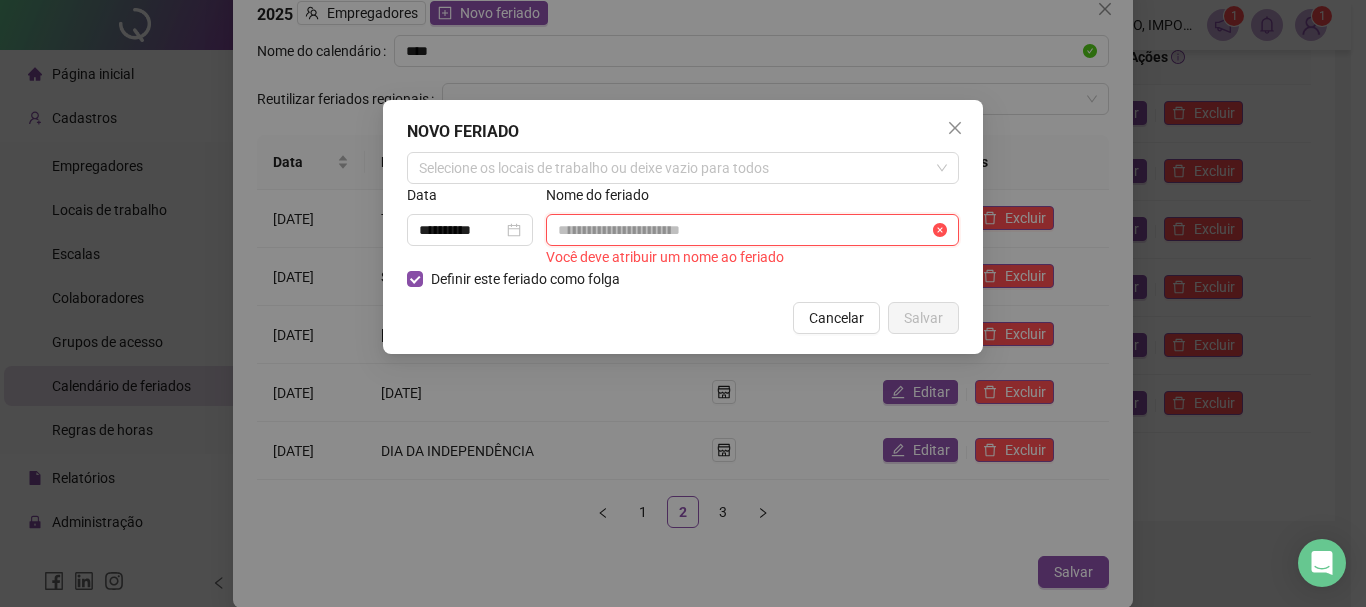 click at bounding box center [743, 230] 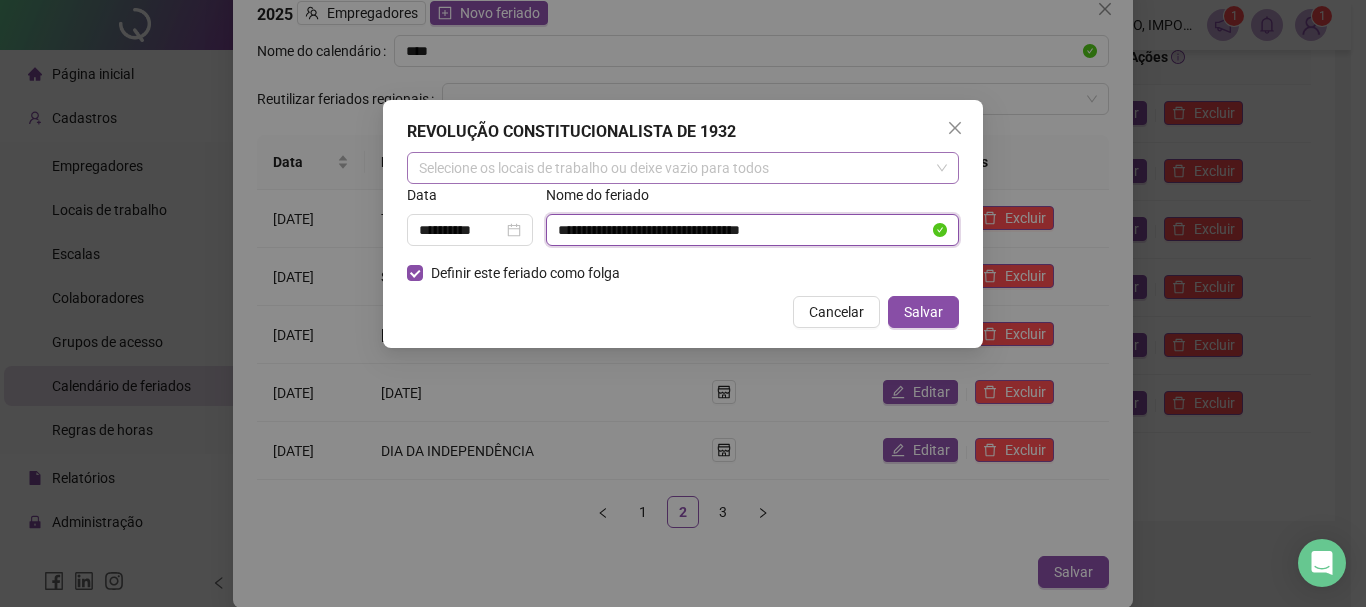 click at bounding box center [672, 168] 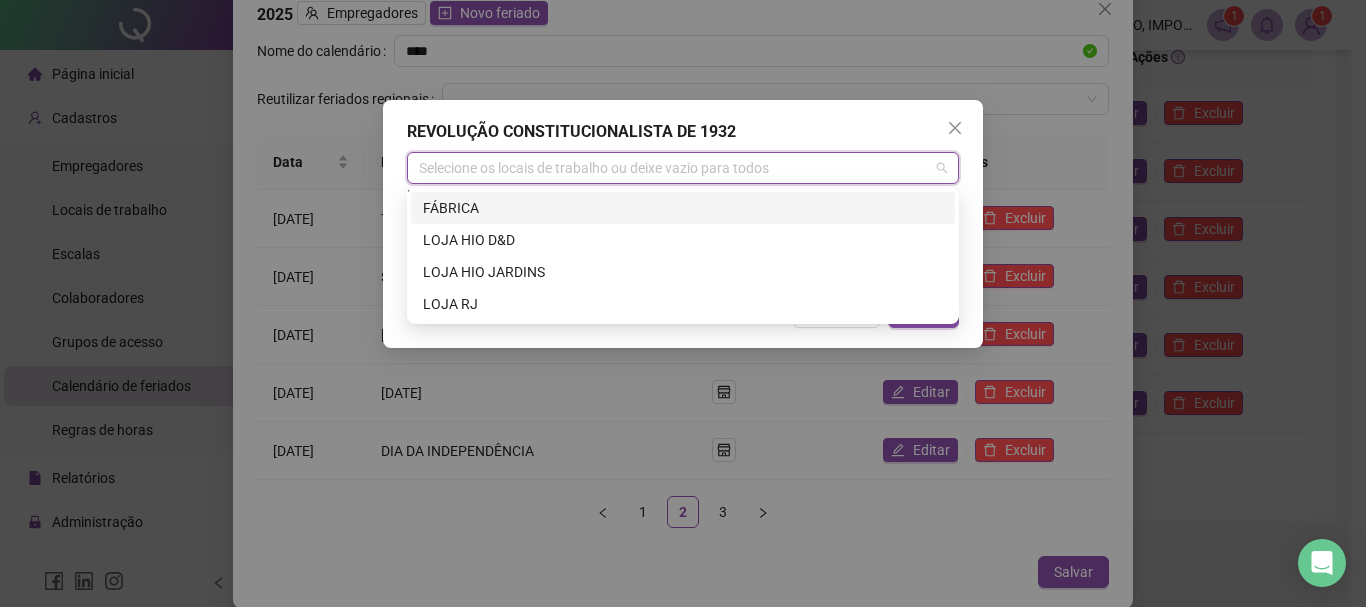 click on "FÁBRICA" at bounding box center [683, 208] 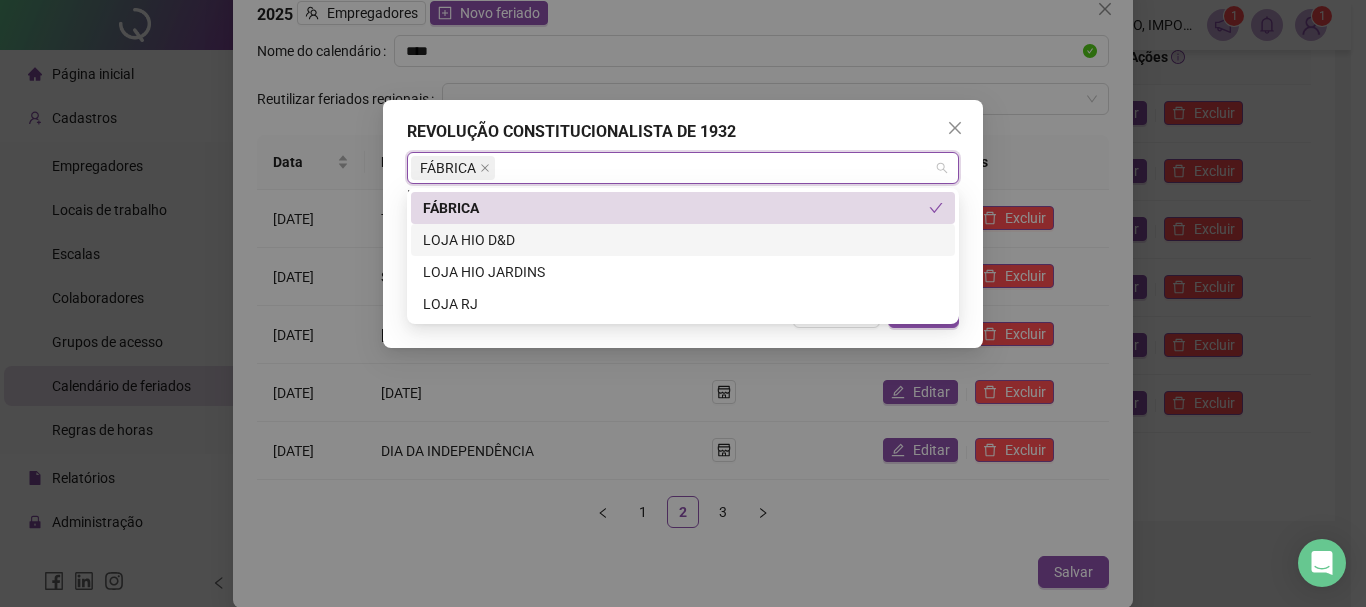 click on "LOJA HIO D&D" at bounding box center [683, 240] 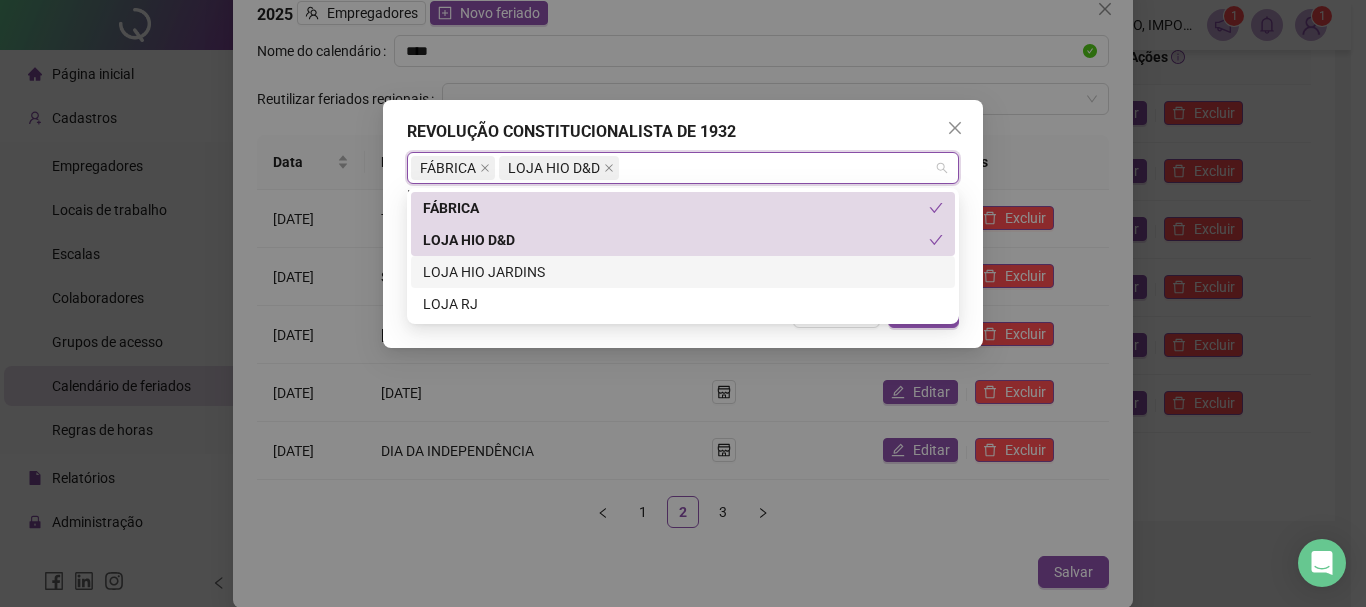 click on "LOJA HIO JARDINS" at bounding box center (683, 272) 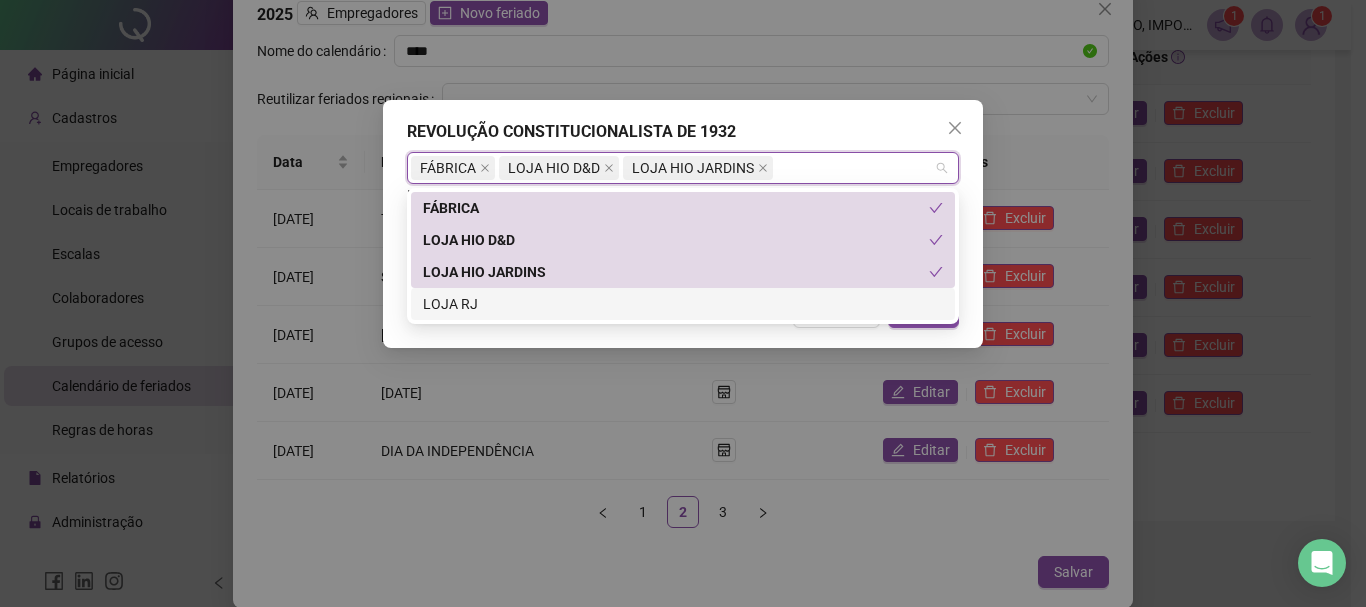 click on "**********" at bounding box center (683, 224) 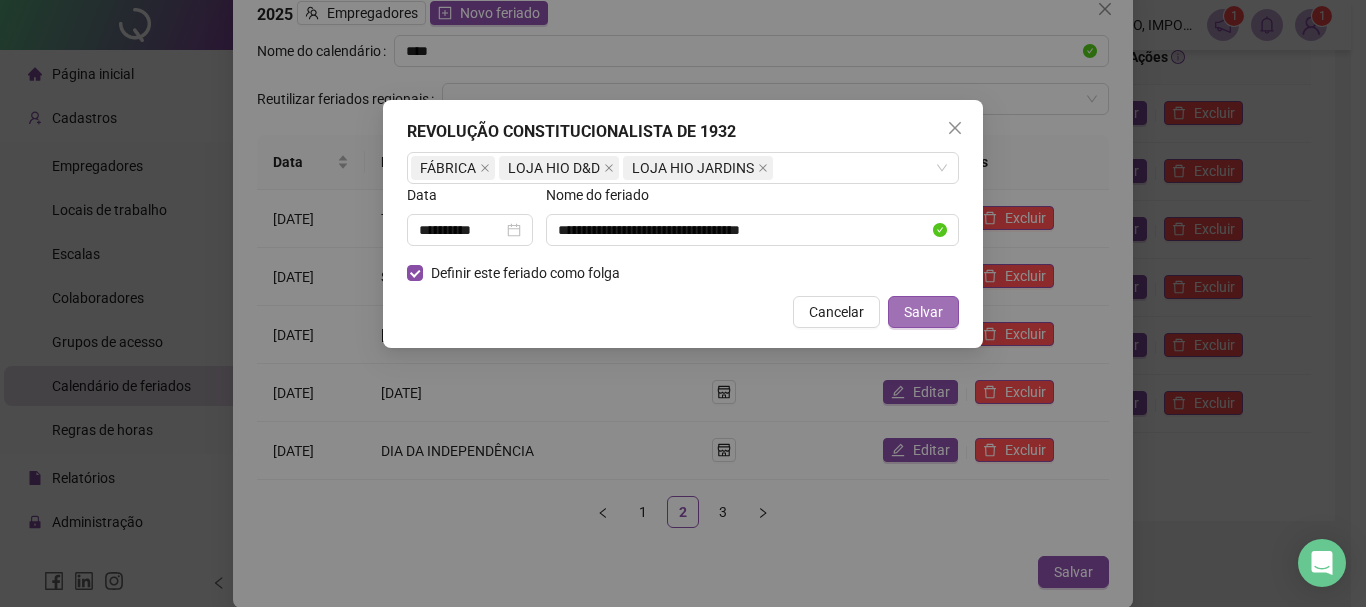 click on "Salvar" at bounding box center [923, 312] 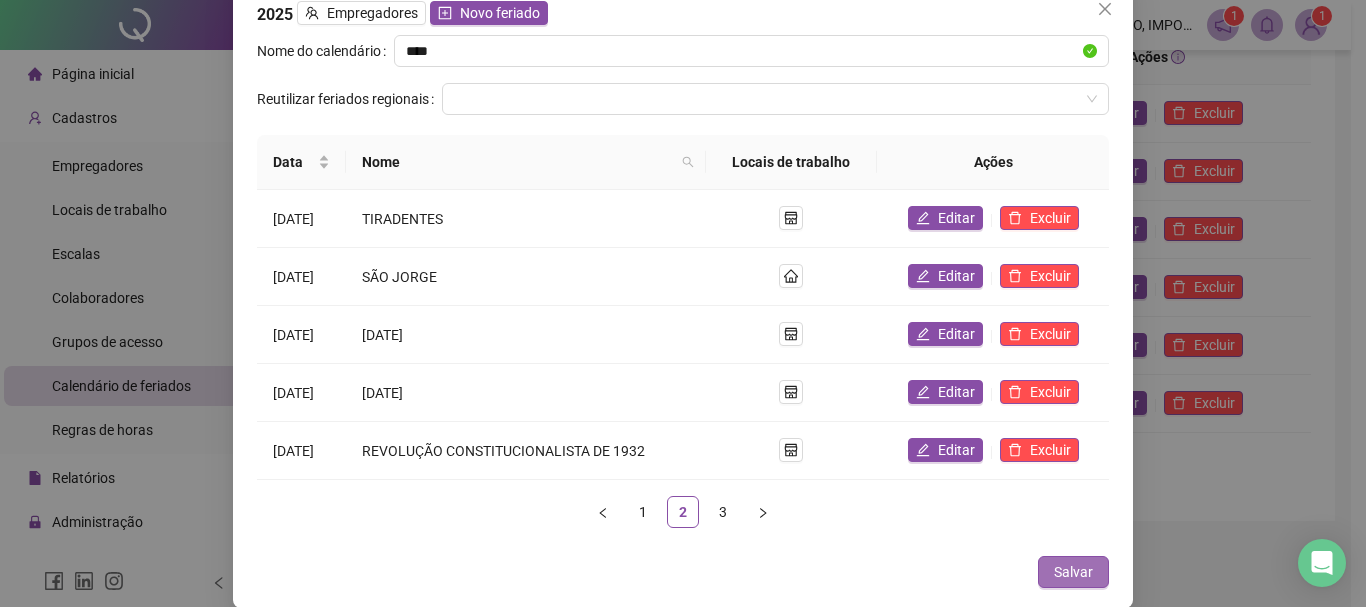 click on "Salvar" at bounding box center [1073, 572] 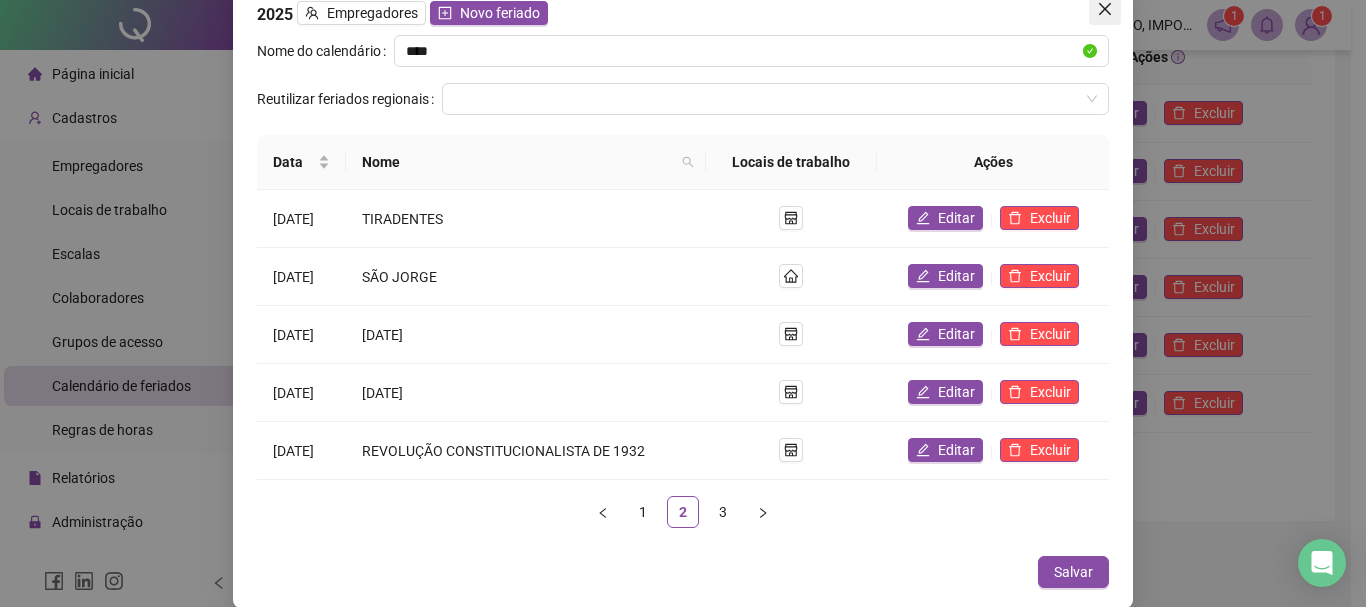 click 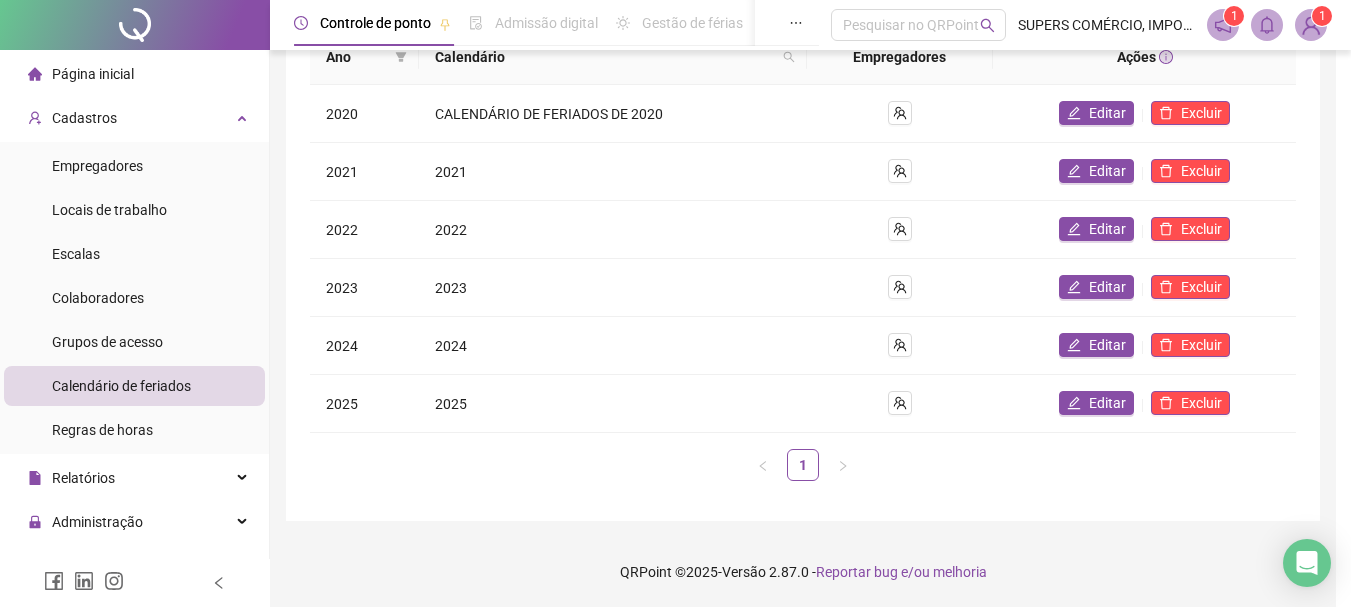 scroll, scrollTop: 0, scrollLeft: 0, axis: both 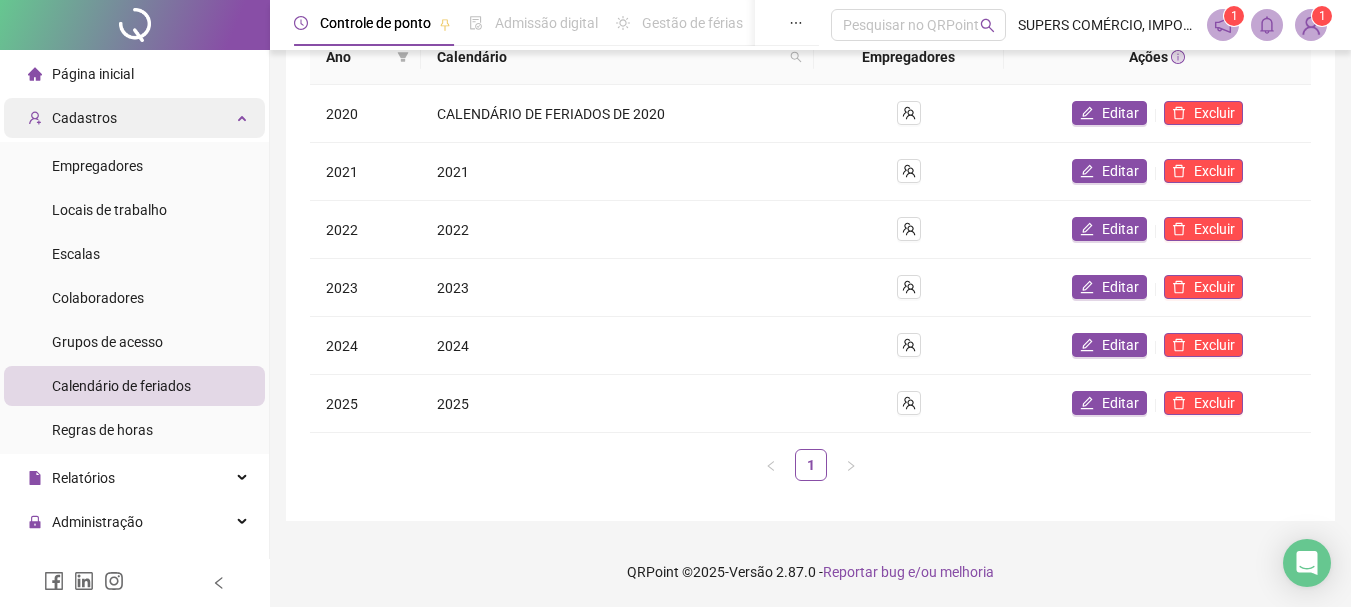 click on "Cadastros" at bounding box center [134, 118] 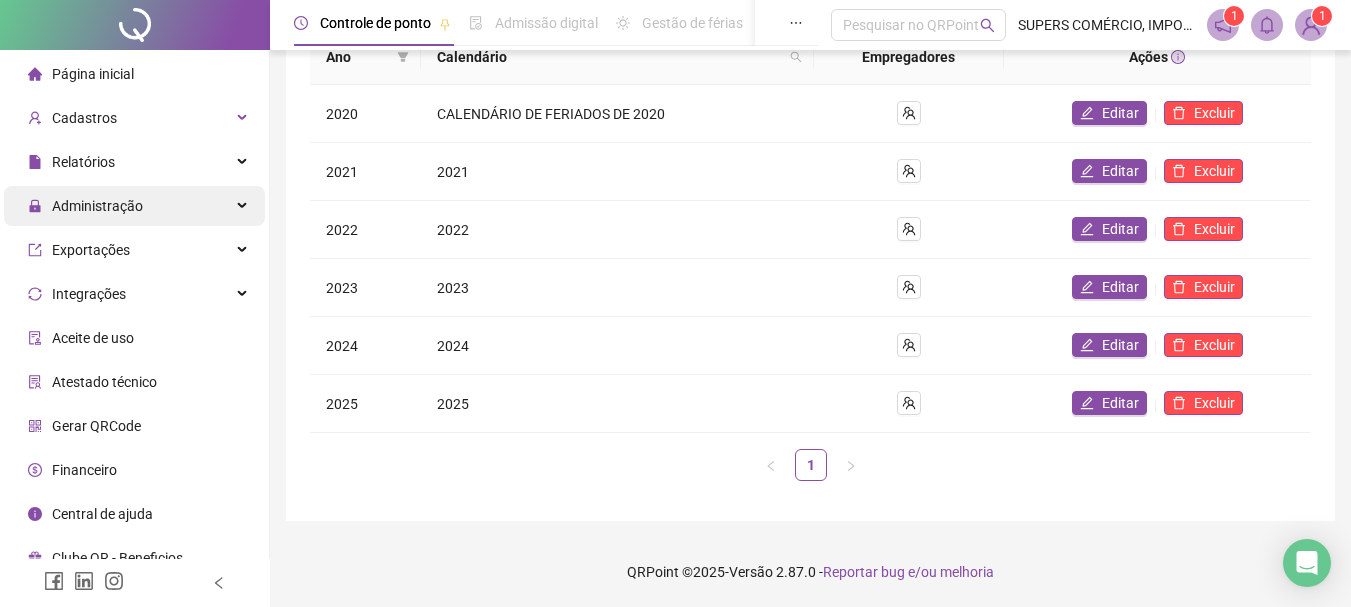 click on "Administração" at bounding box center (134, 206) 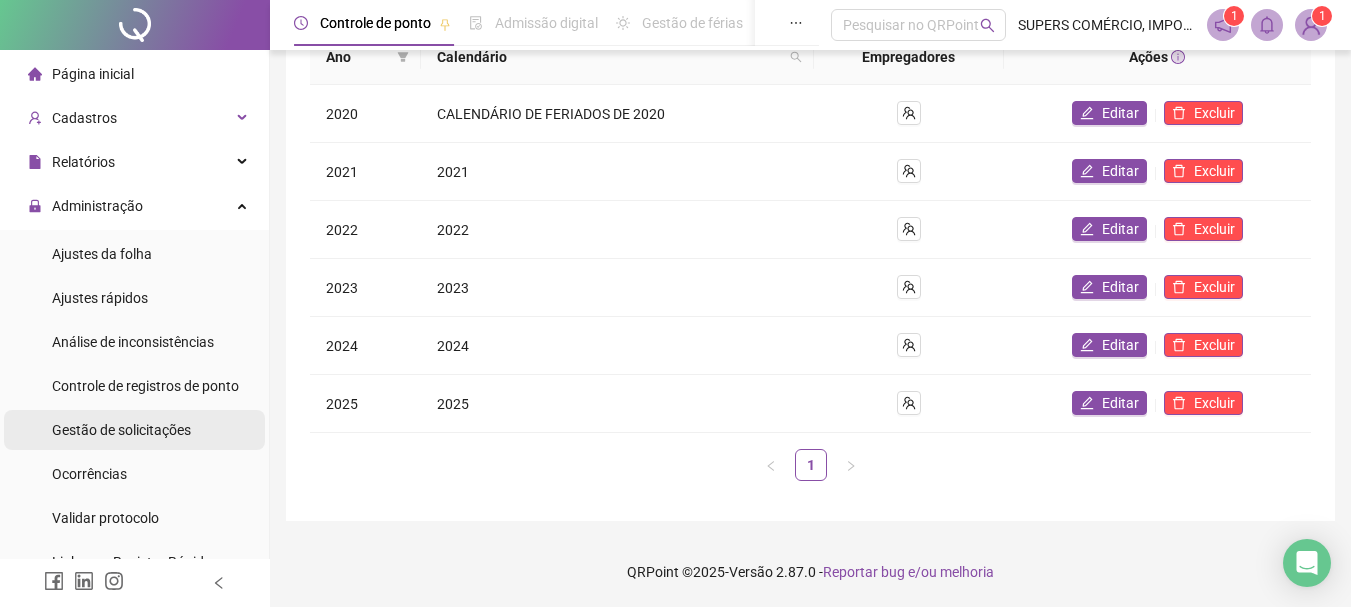 click on "Gestão de solicitações" at bounding box center [121, 430] 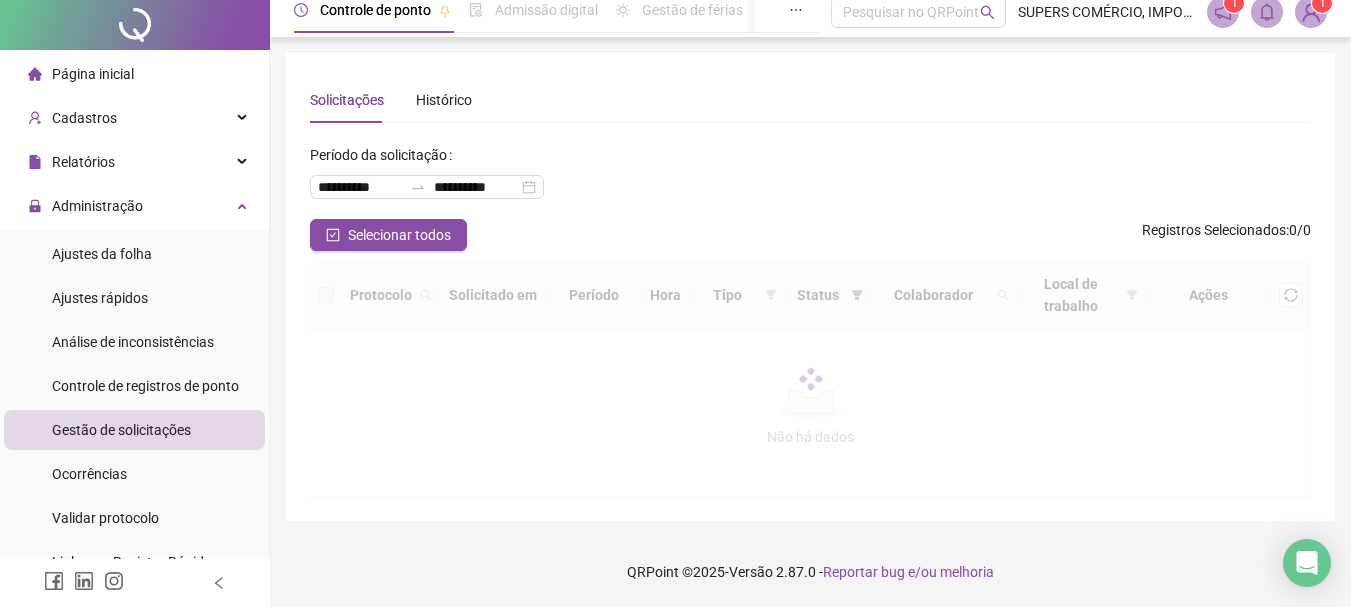 scroll, scrollTop: 0, scrollLeft: 0, axis: both 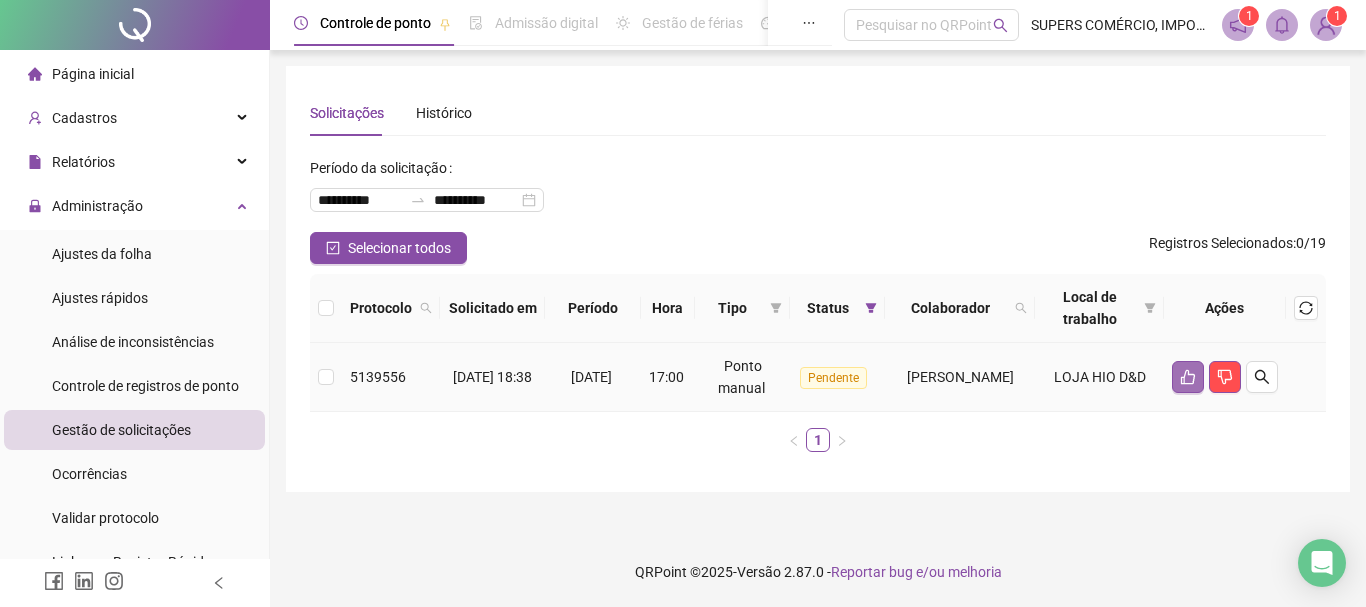 click 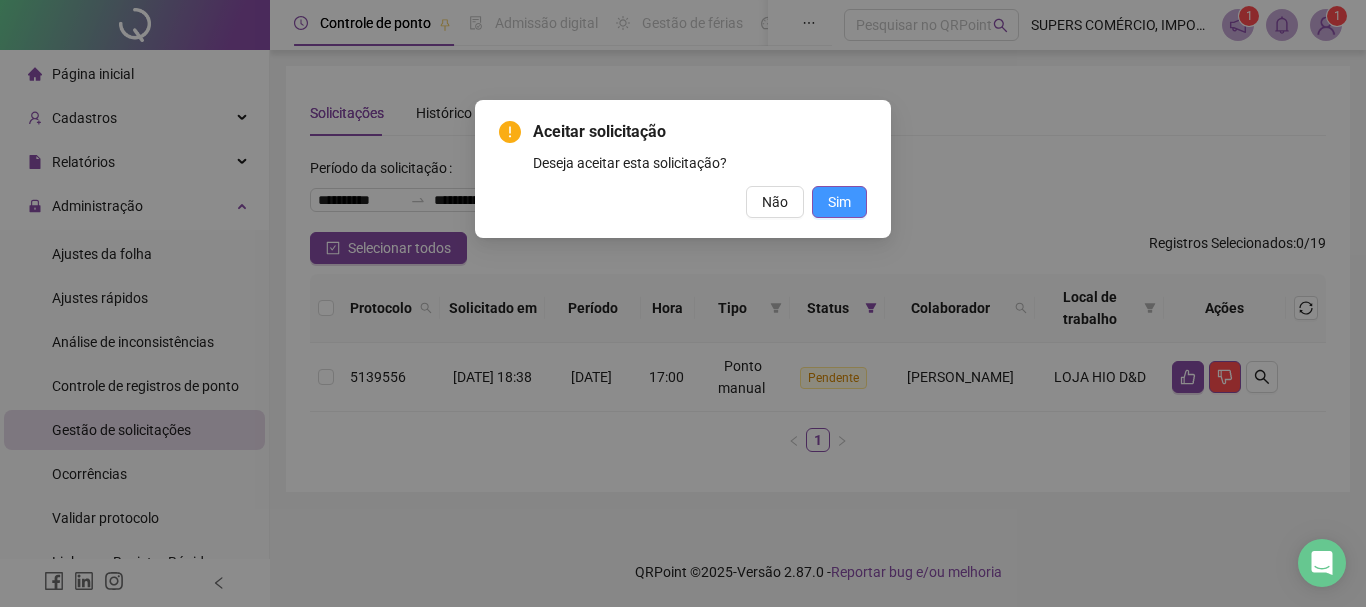 click on "Sim" at bounding box center [839, 202] 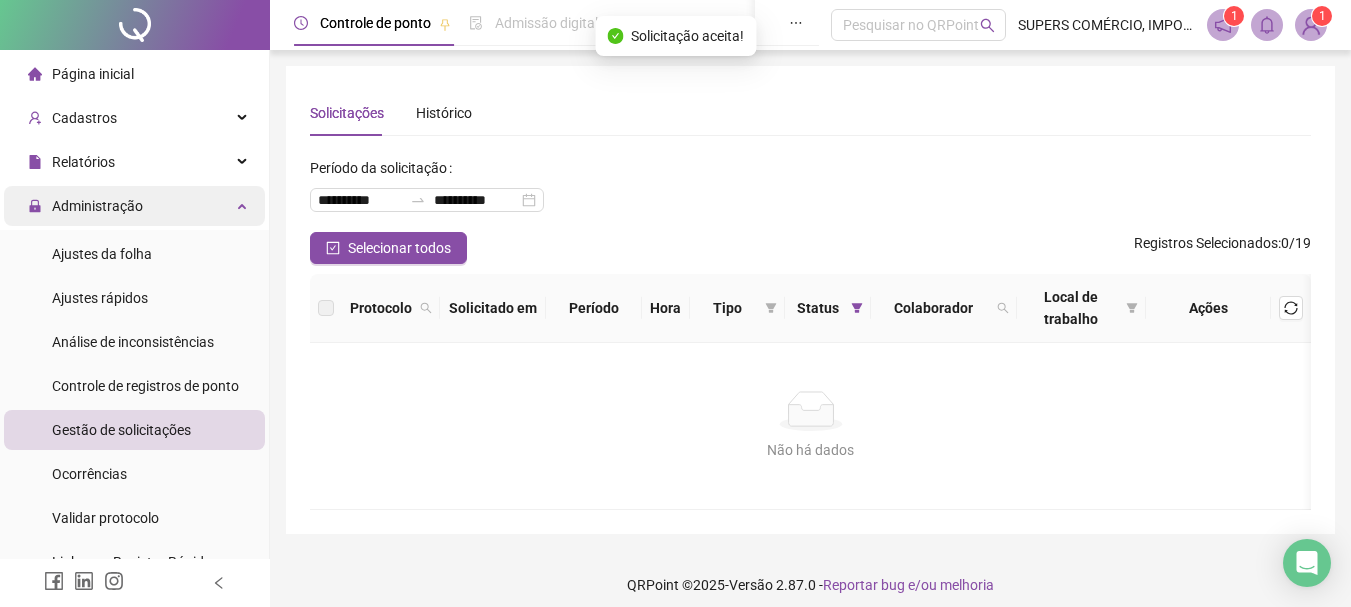 click on "Administração" at bounding box center [134, 206] 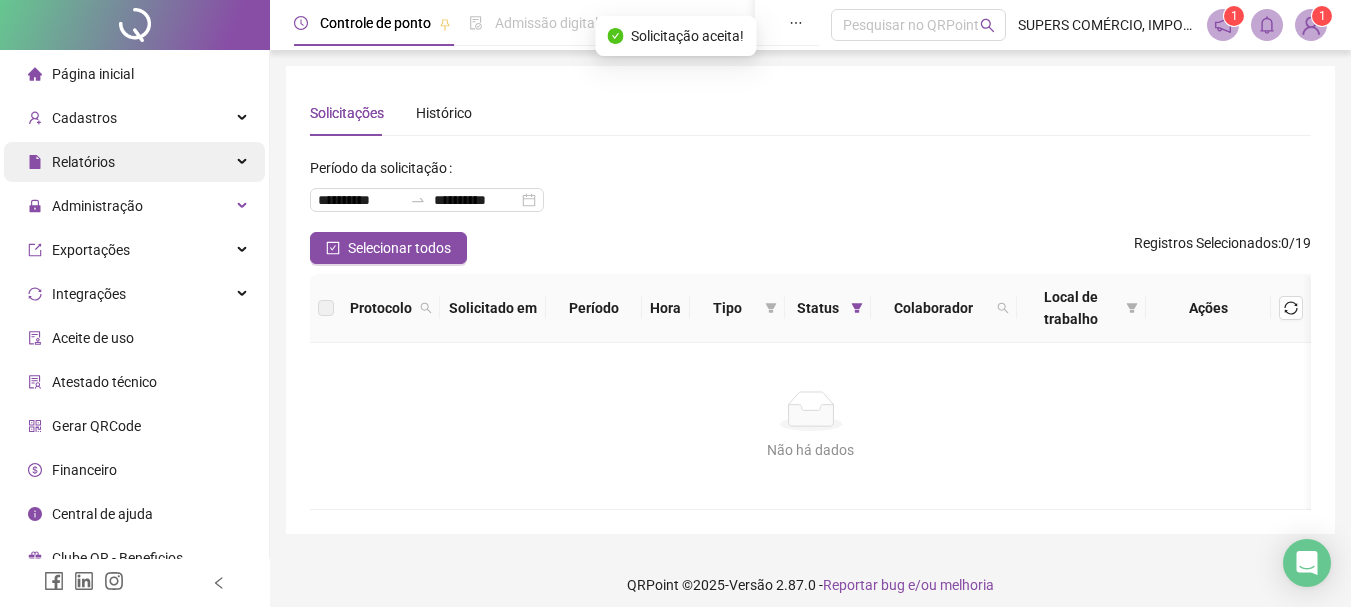 click on "Relatórios" at bounding box center [134, 162] 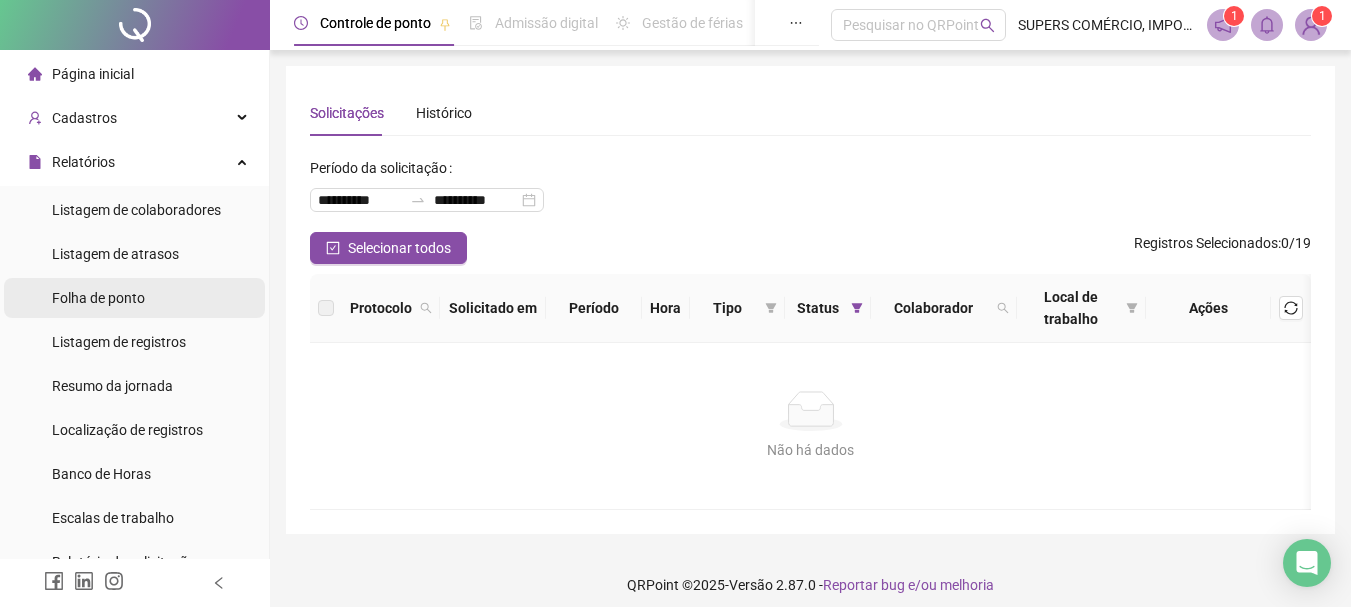 click on "Folha de ponto" at bounding box center (134, 298) 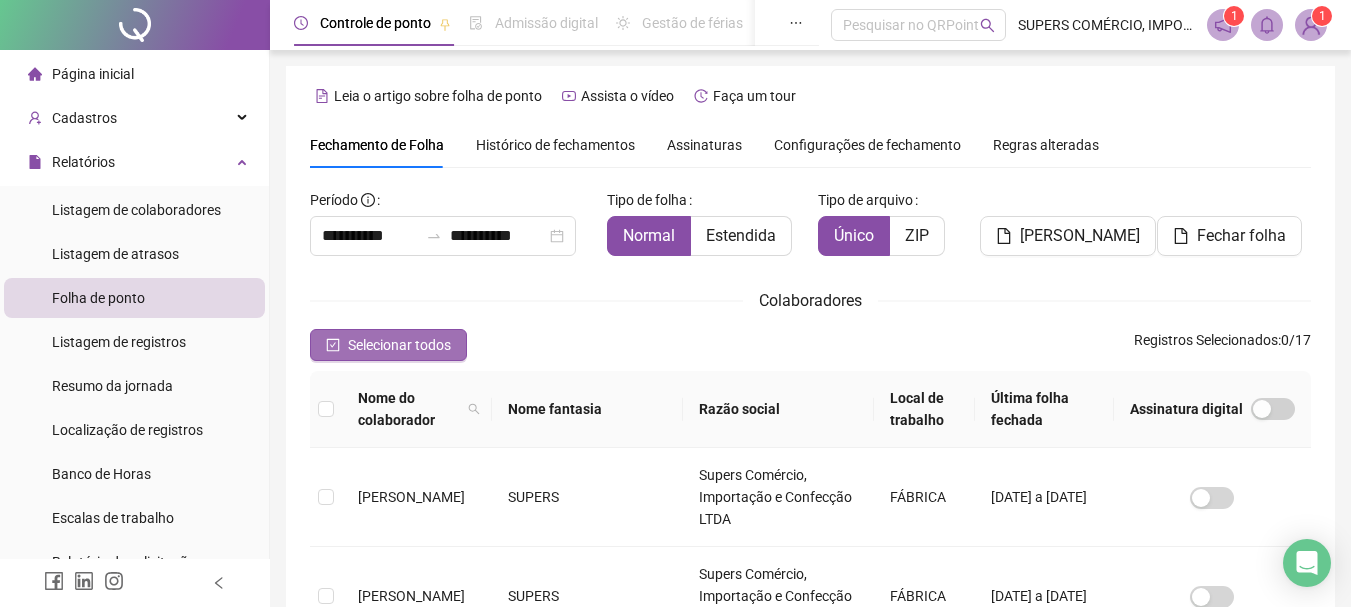 scroll, scrollTop: 106, scrollLeft: 0, axis: vertical 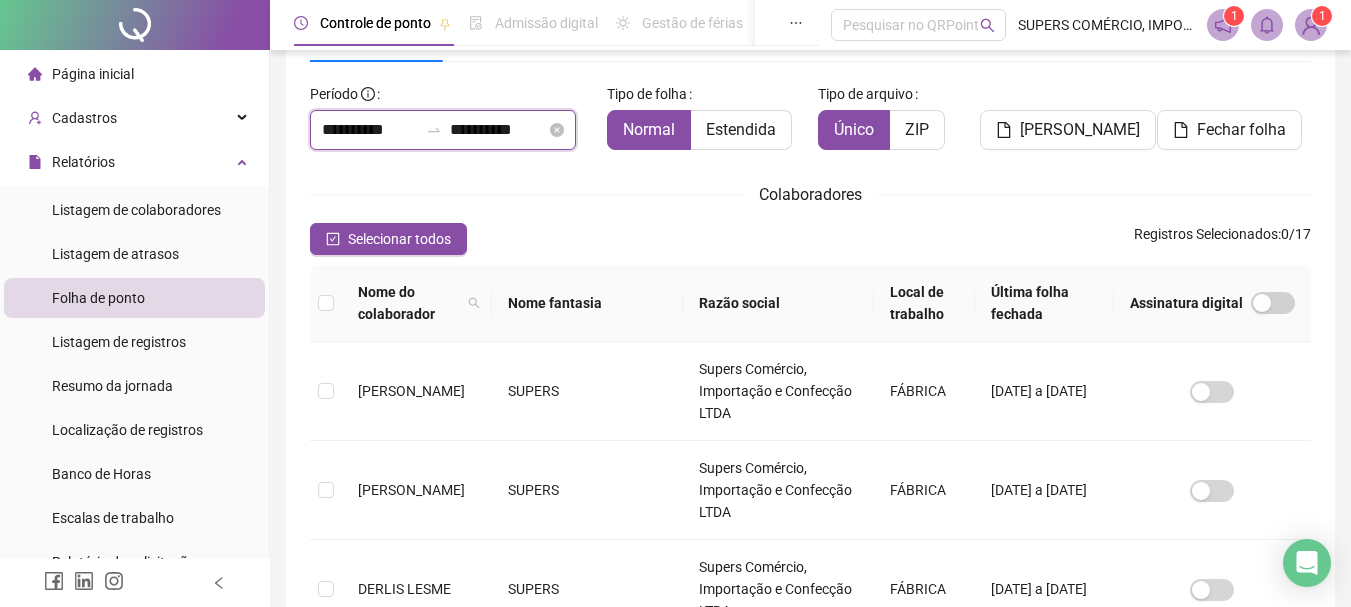 click on "**********" at bounding box center [370, 130] 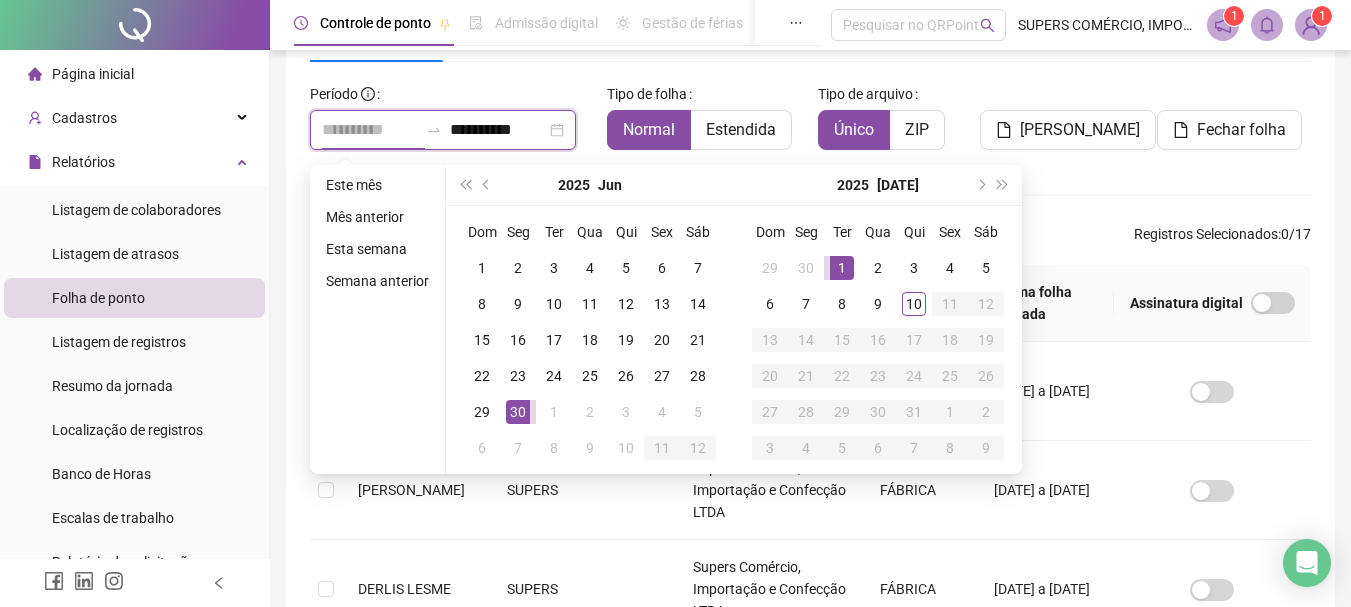 type on "**********" 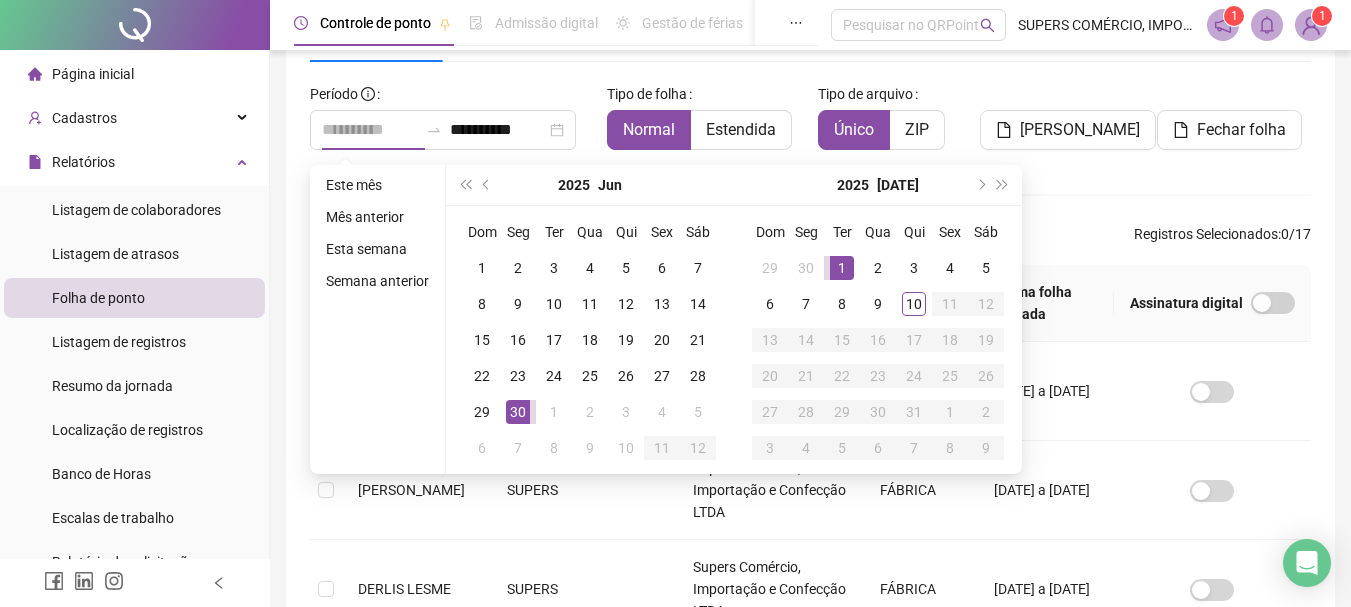 click on "1" at bounding box center (842, 268) 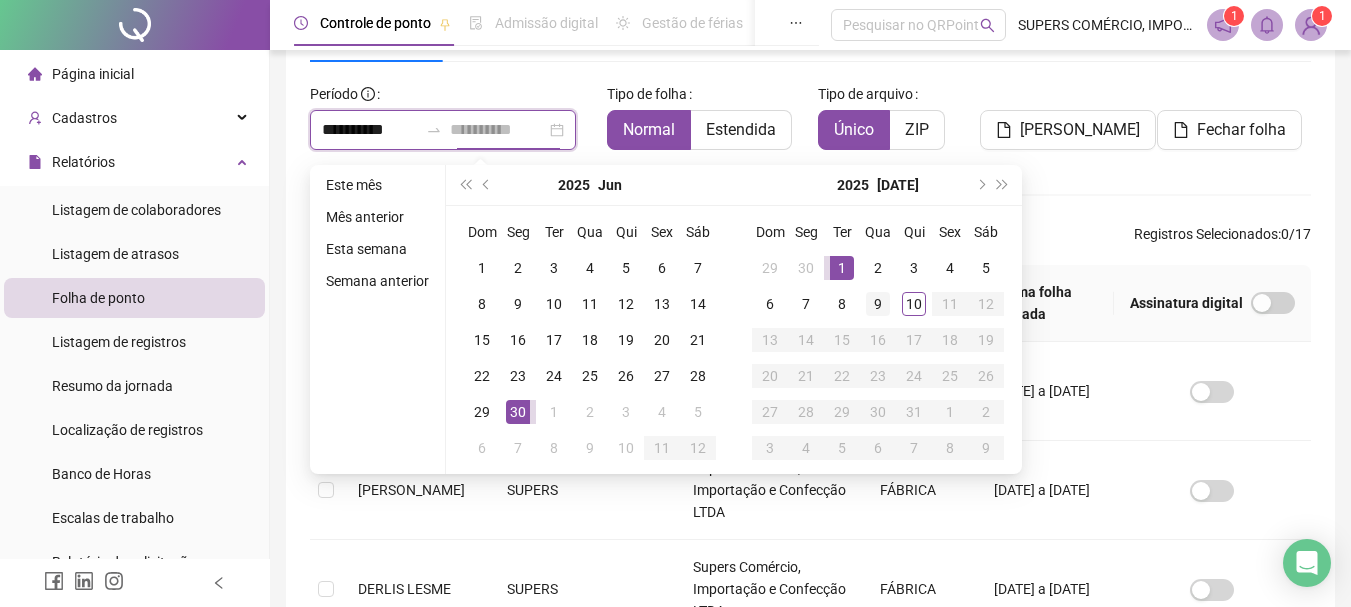 type on "**********" 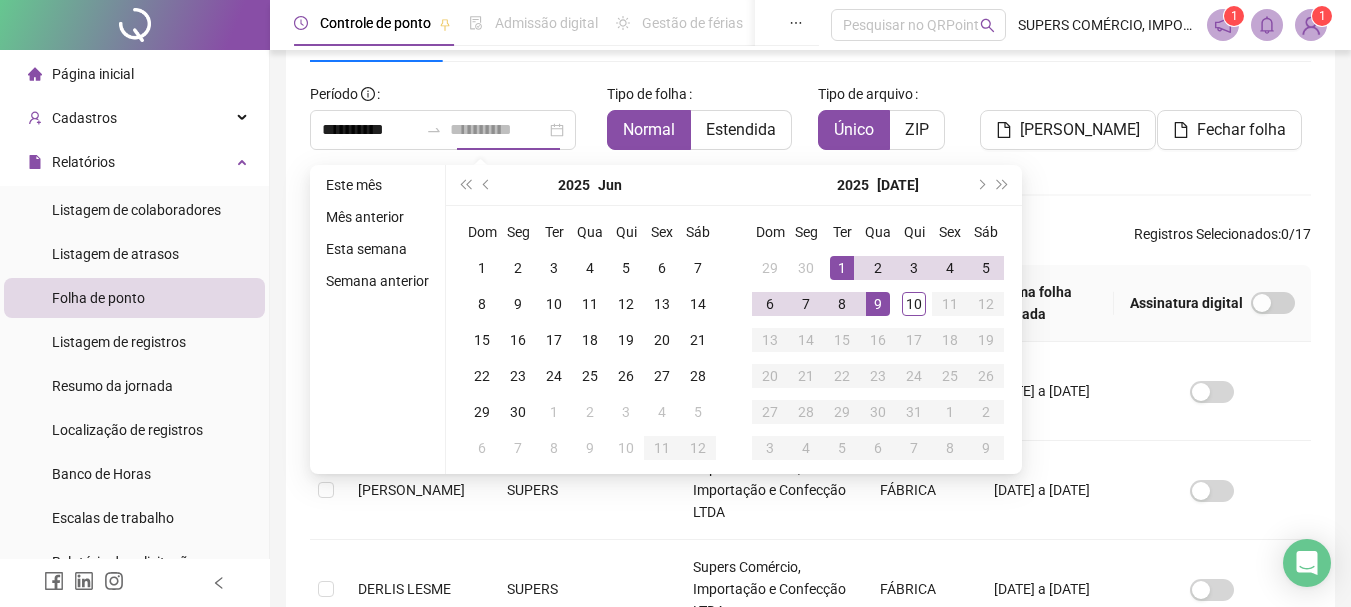 click on "9" at bounding box center (878, 304) 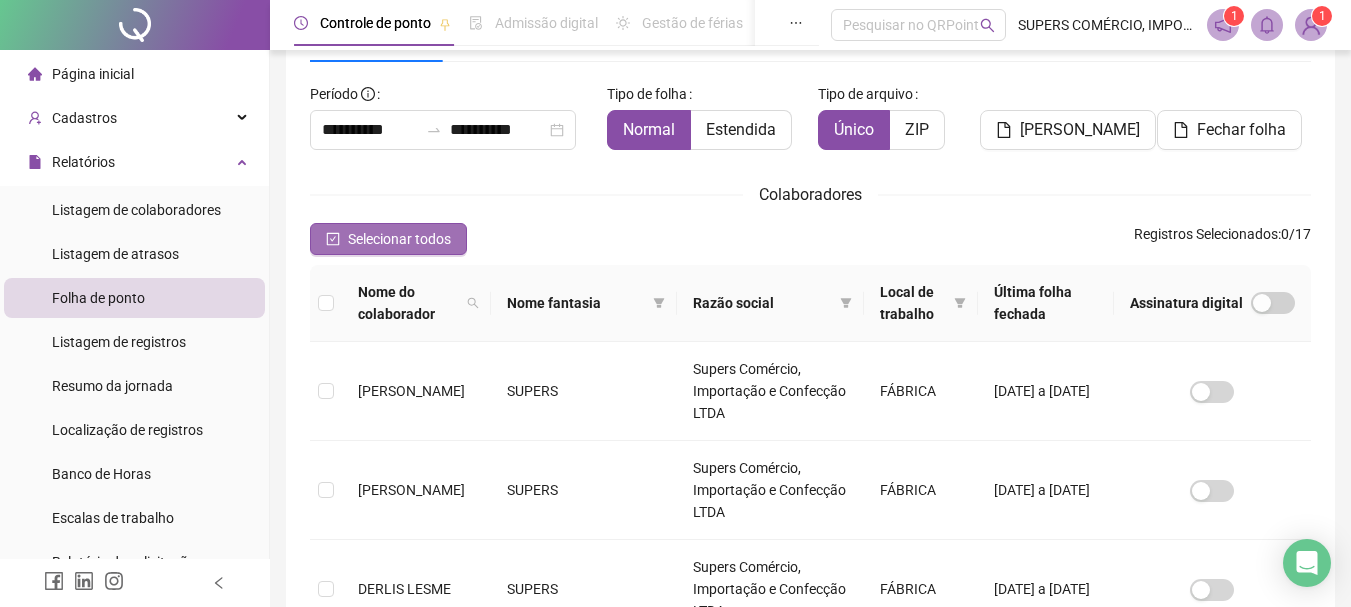 click on "Selecionar todos" at bounding box center [388, 239] 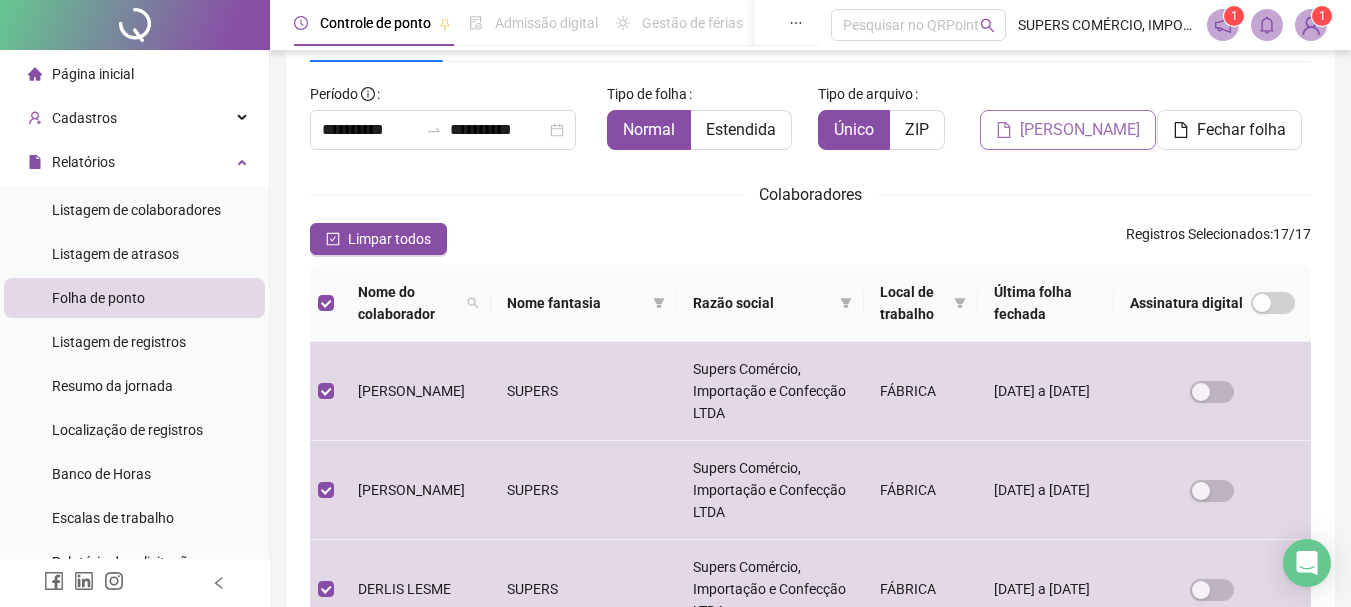 click on "[PERSON_NAME]" at bounding box center (1080, 130) 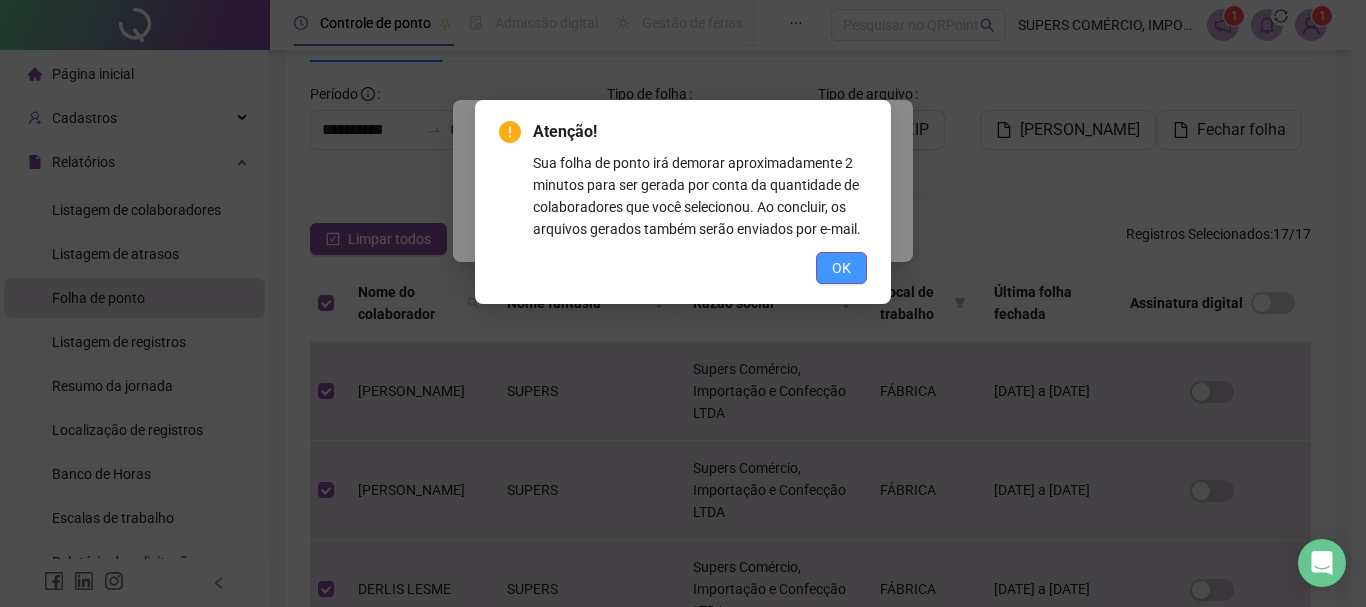 click on "OK" at bounding box center (841, 268) 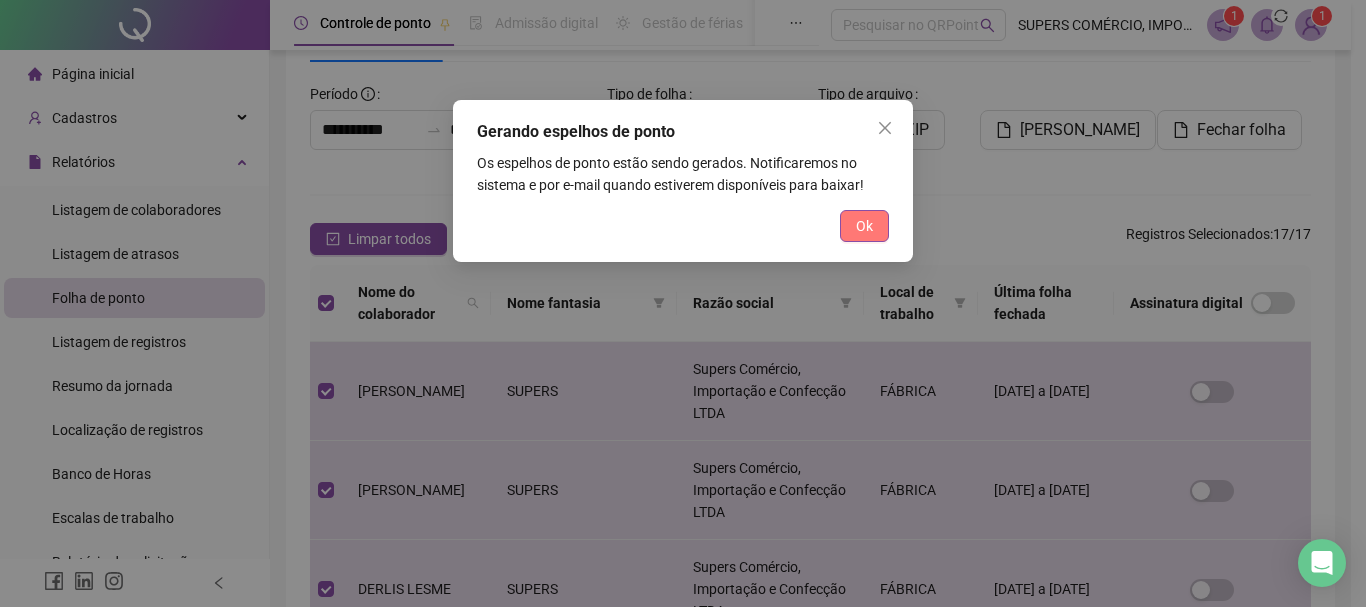 click on "Ok" at bounding box center [864, 226] 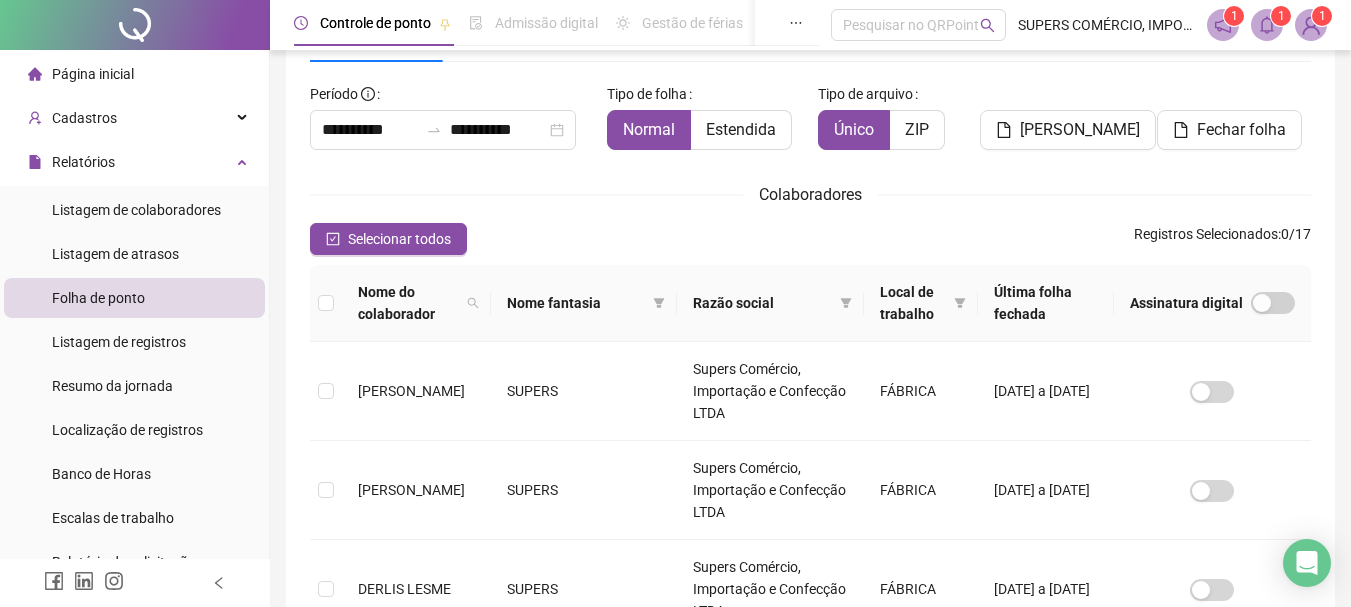 click 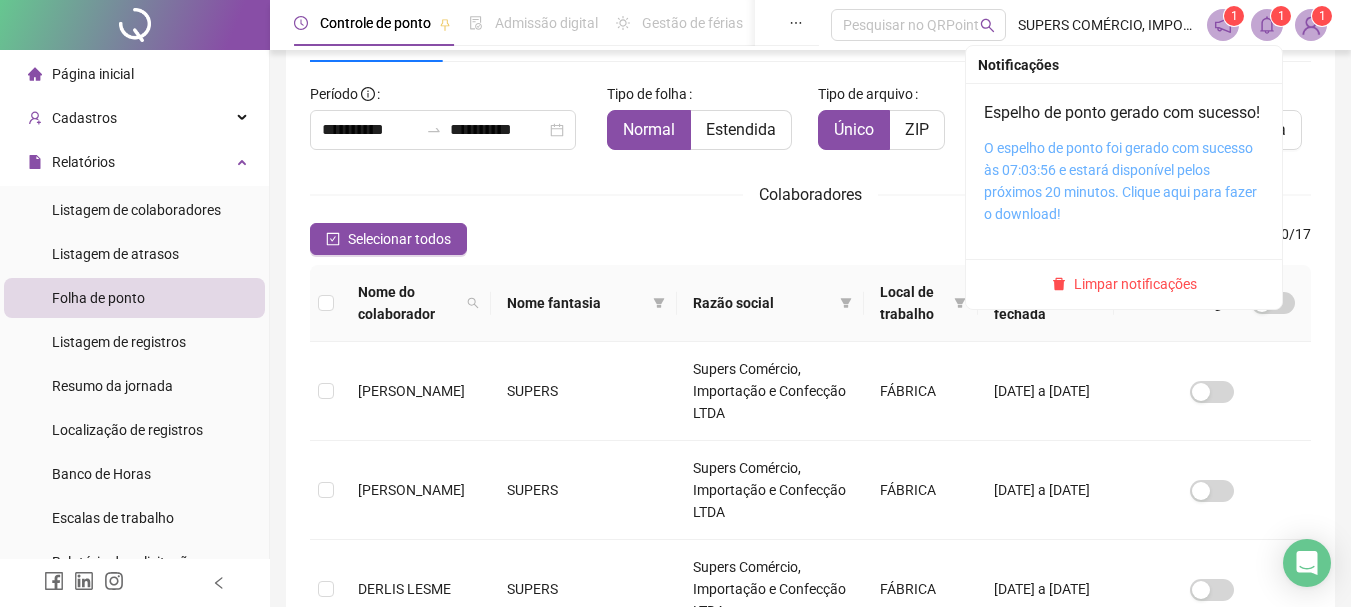 click on "O espelho de ponto foi gerado com sucesso às 07:03:56 e estará disponível pelos próximos 20 minutos.
Clique aqui para fazer o download!" at bounding box center [1120, 181] 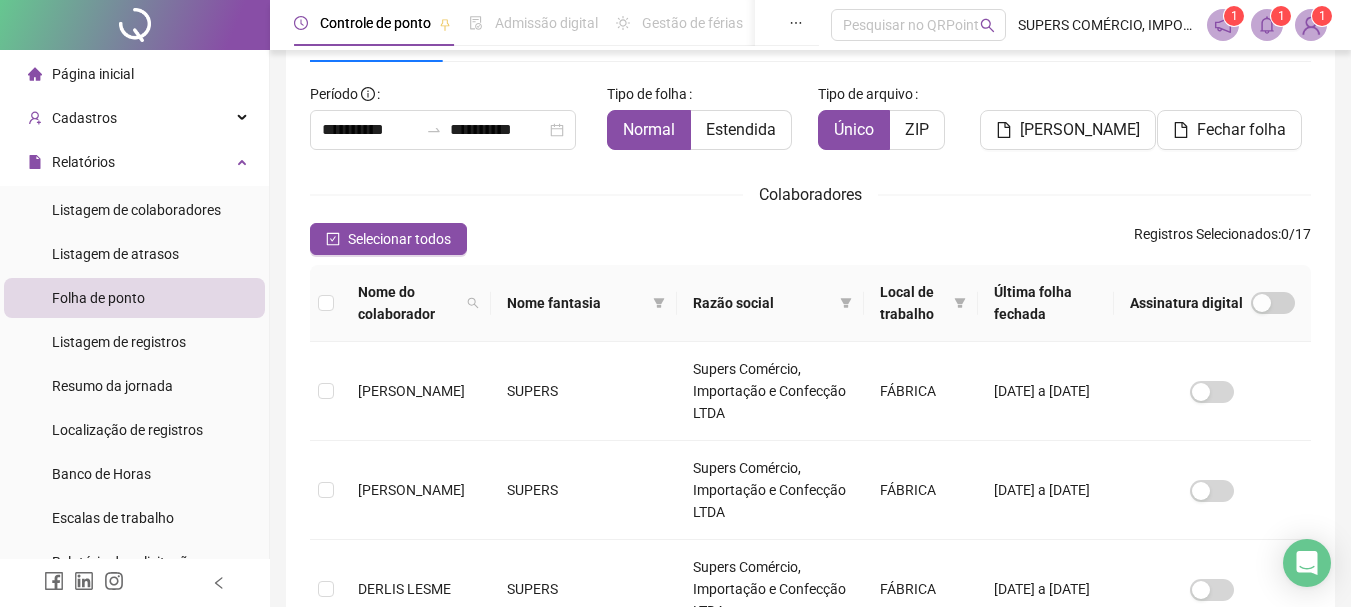 drag, startPoint x: 229, startPoint y: 156, endPoint x: 290, endPoint y: 257, distance: 117.99152 